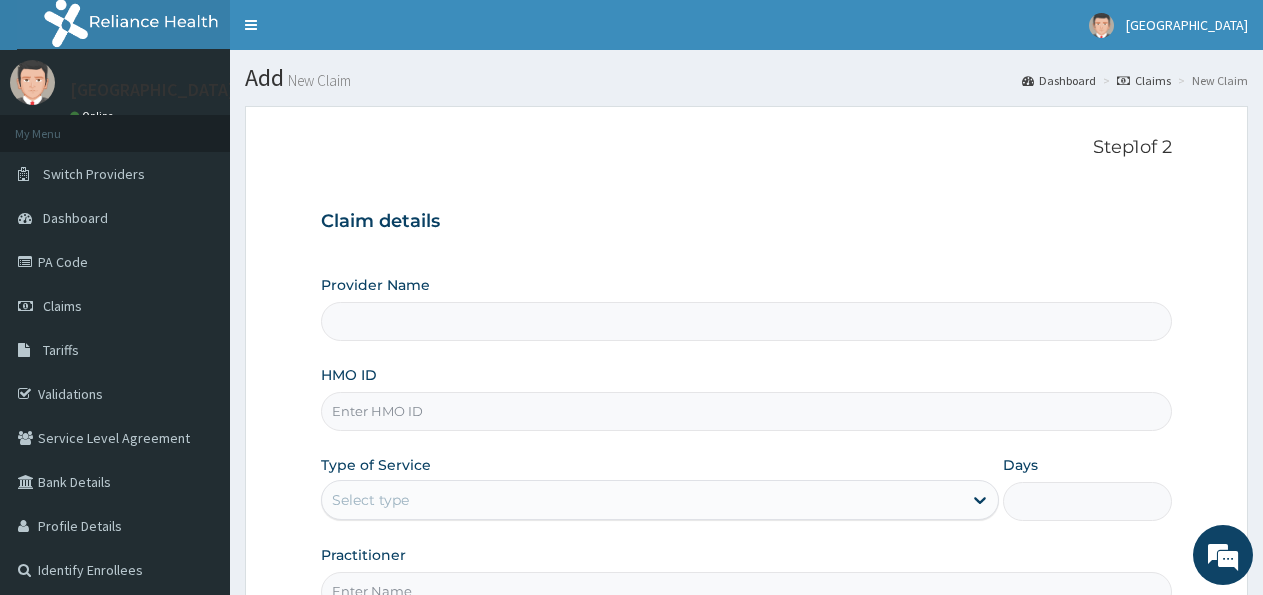 scroll, scrollTop: 0, scrollLeft: 0, axis: both 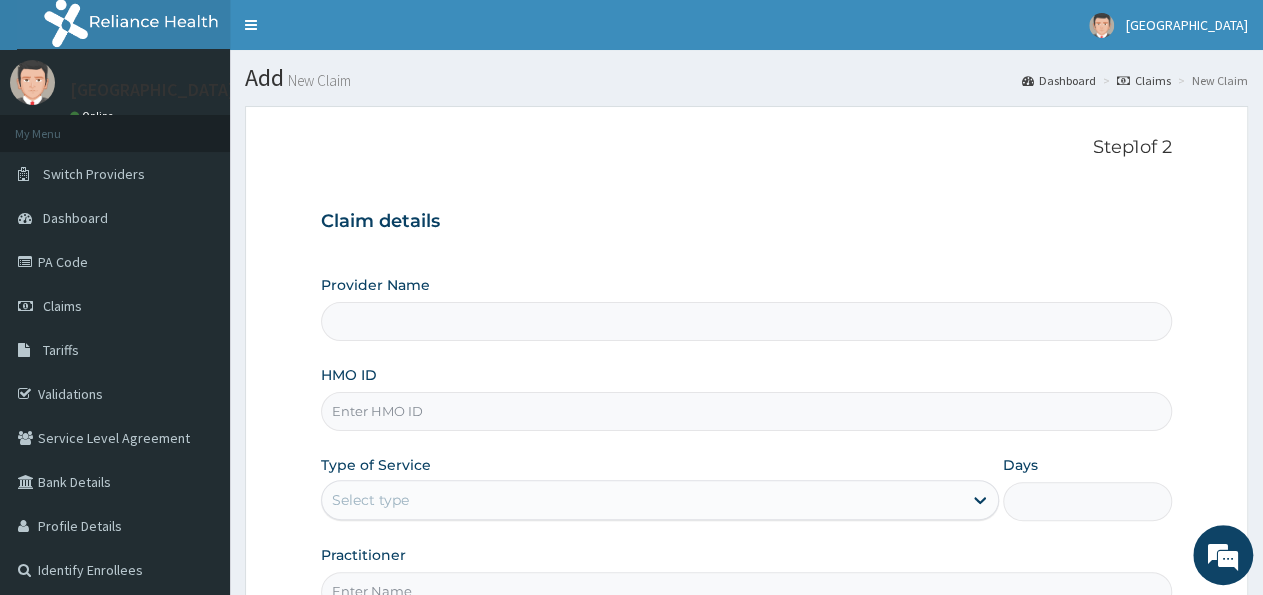 type on "[GEOGRAPHIC_DATA]" 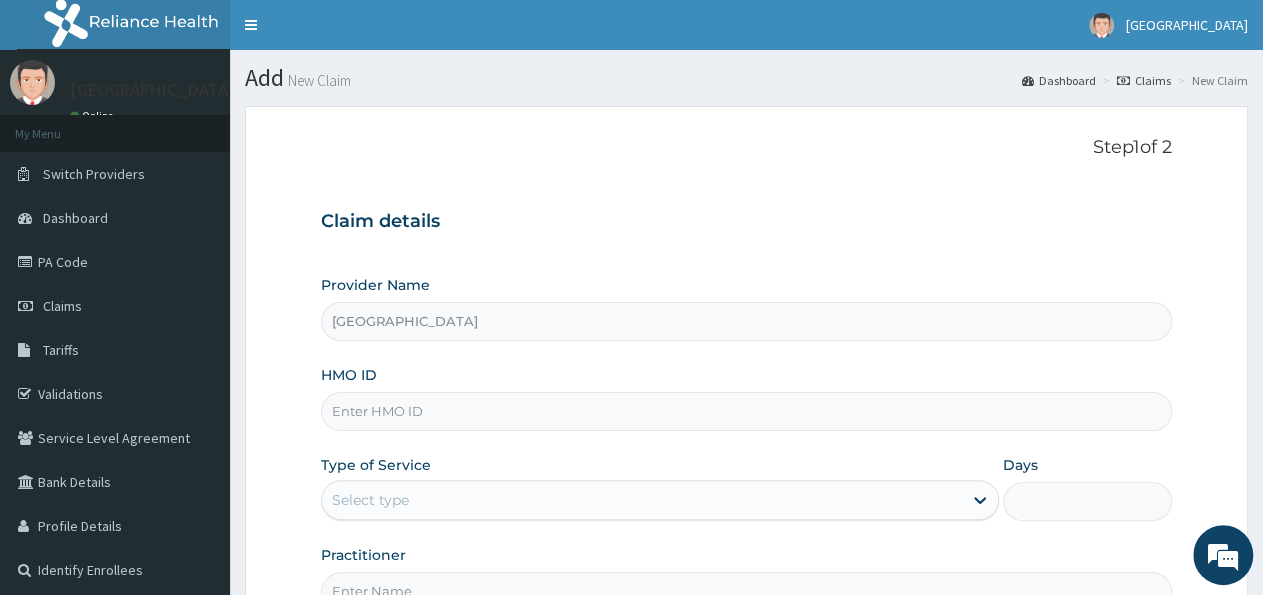 click on "[GEOGRAPHIC_DATA]" at bounding box center (746, 321) 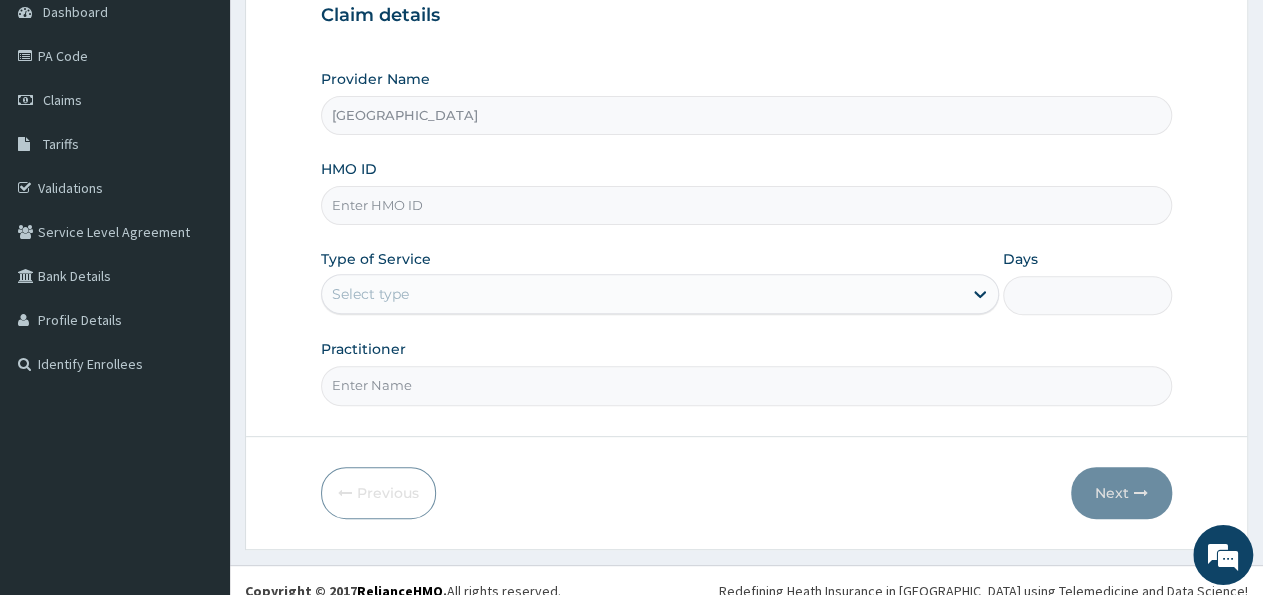 scroll, scrollTop: 208, scrollLeft: 0, axis: vertical 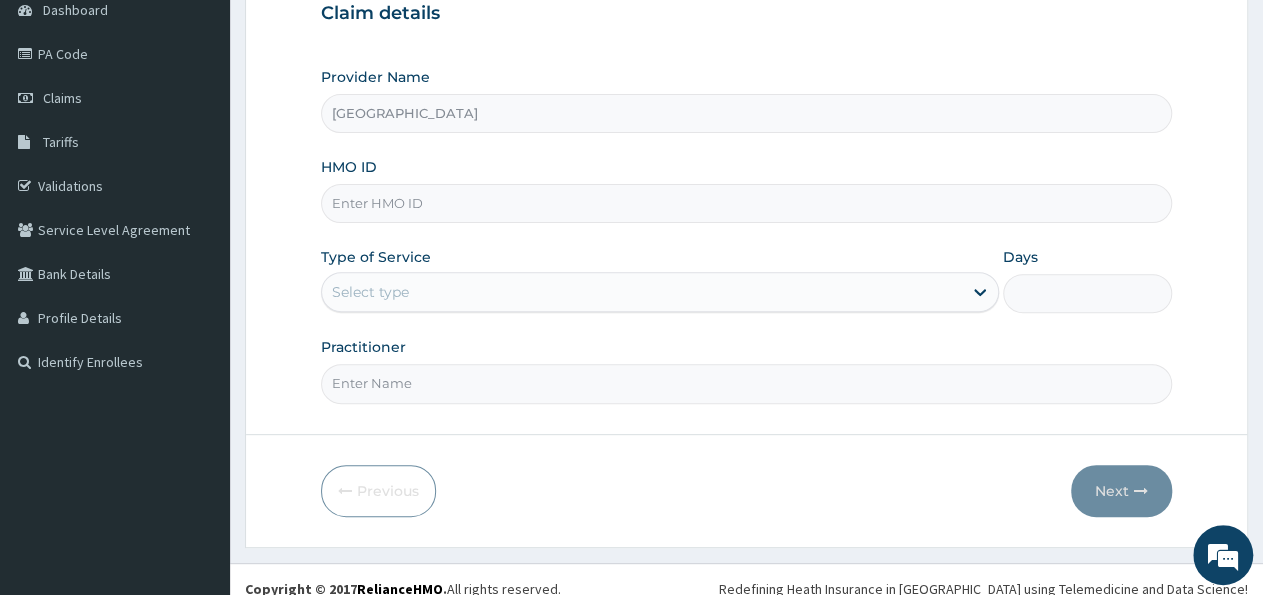 click on "HMO ID" at bounding box center (746, 203) 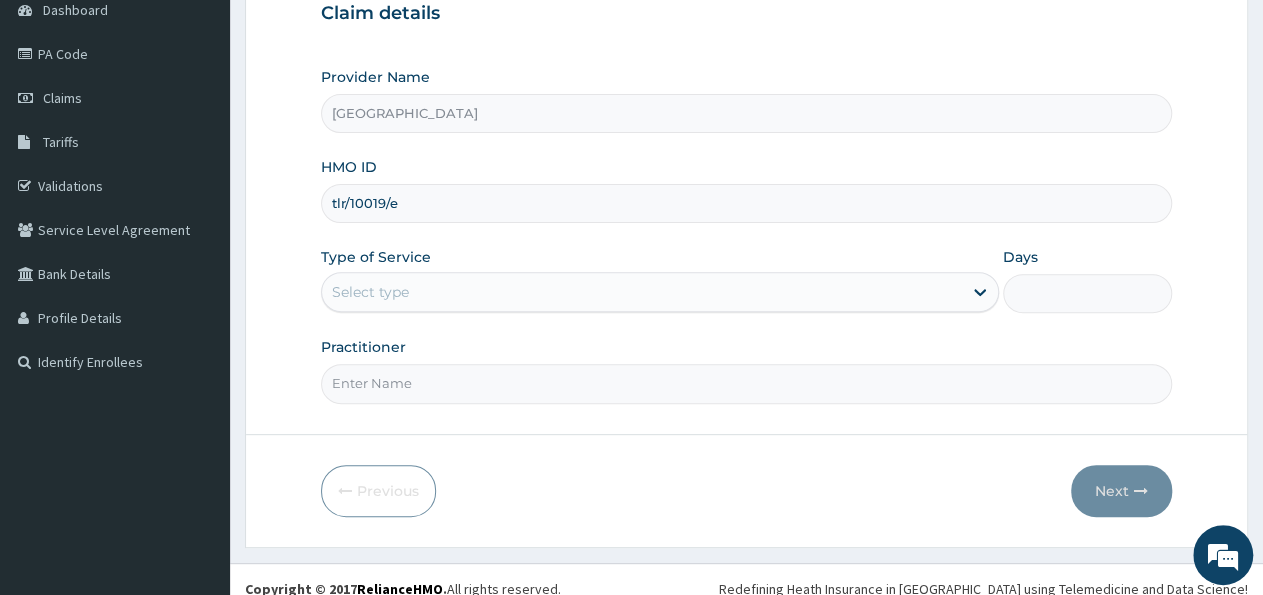 type on "tlr/10019/e" 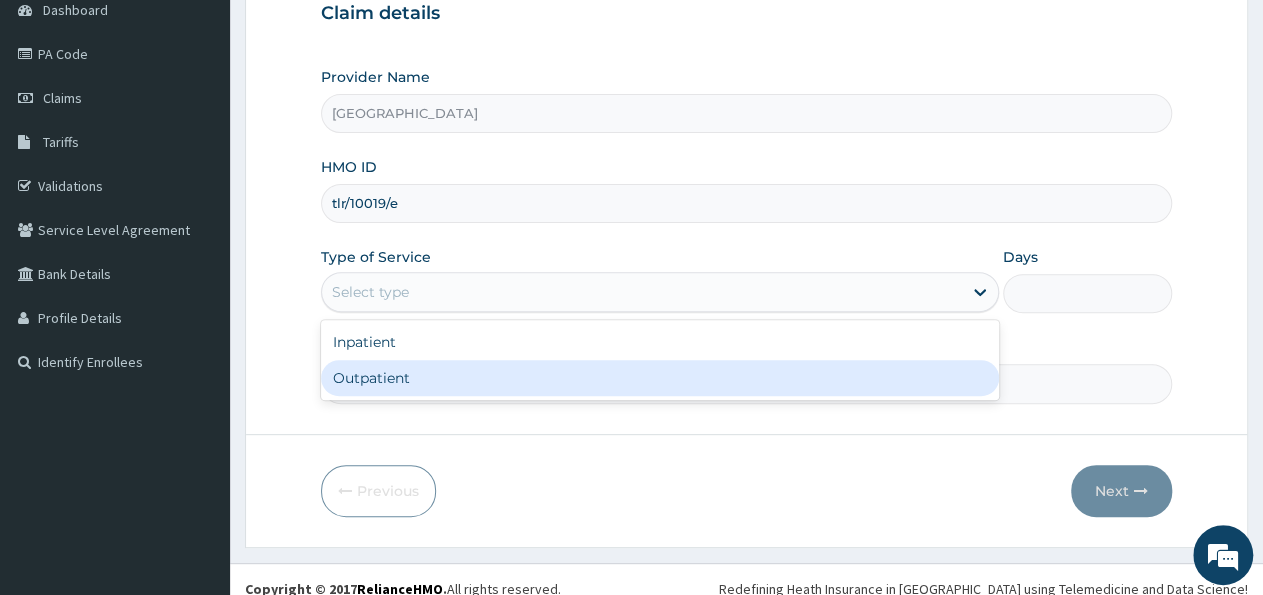 click on "Outpatient" at bounding box center [659, 378] 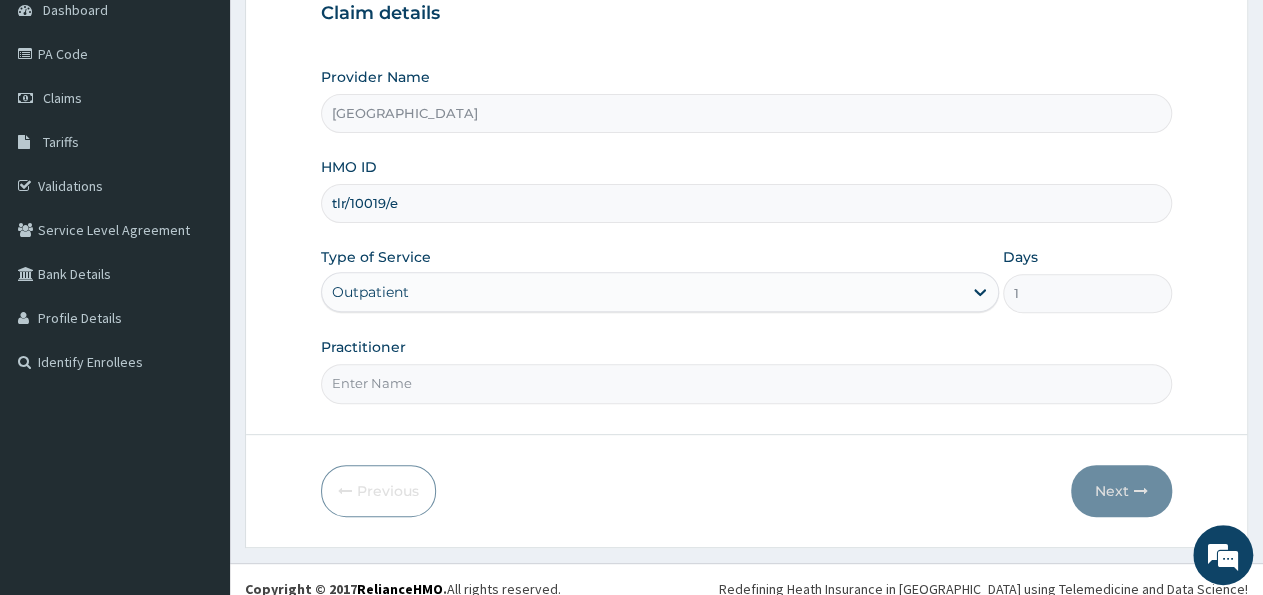 click on "Practitioner" at bounding box center (746, 383) 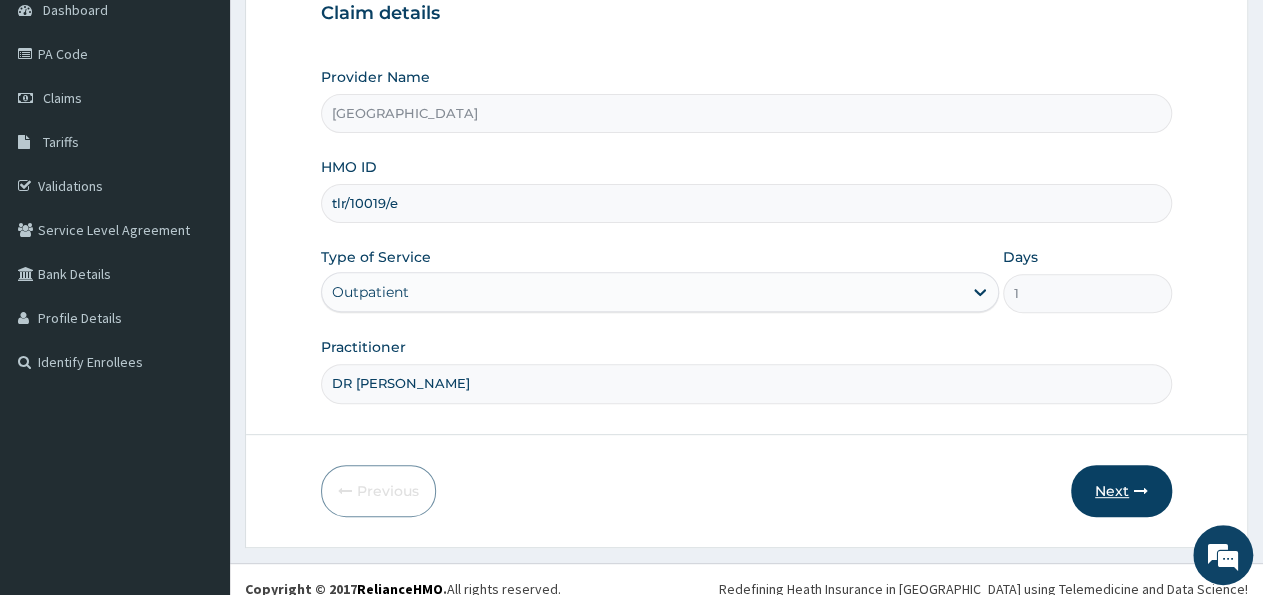 type on "DR ALEX" 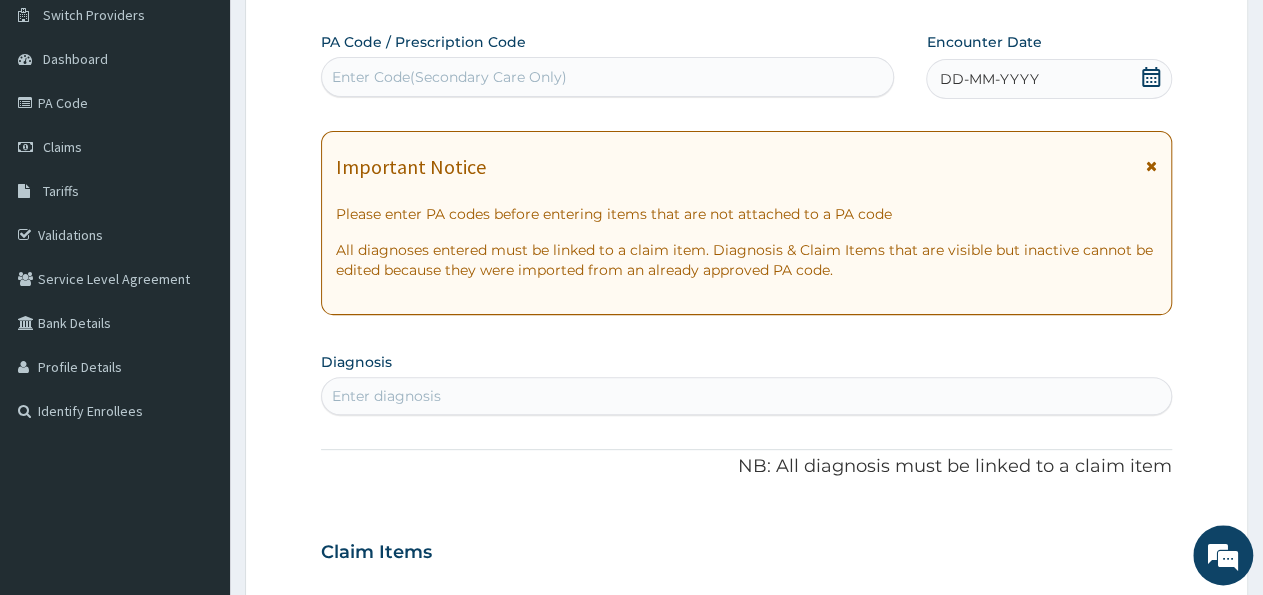 scroll, scrollTop: 104, scrollLeft: 0, axis: vertical 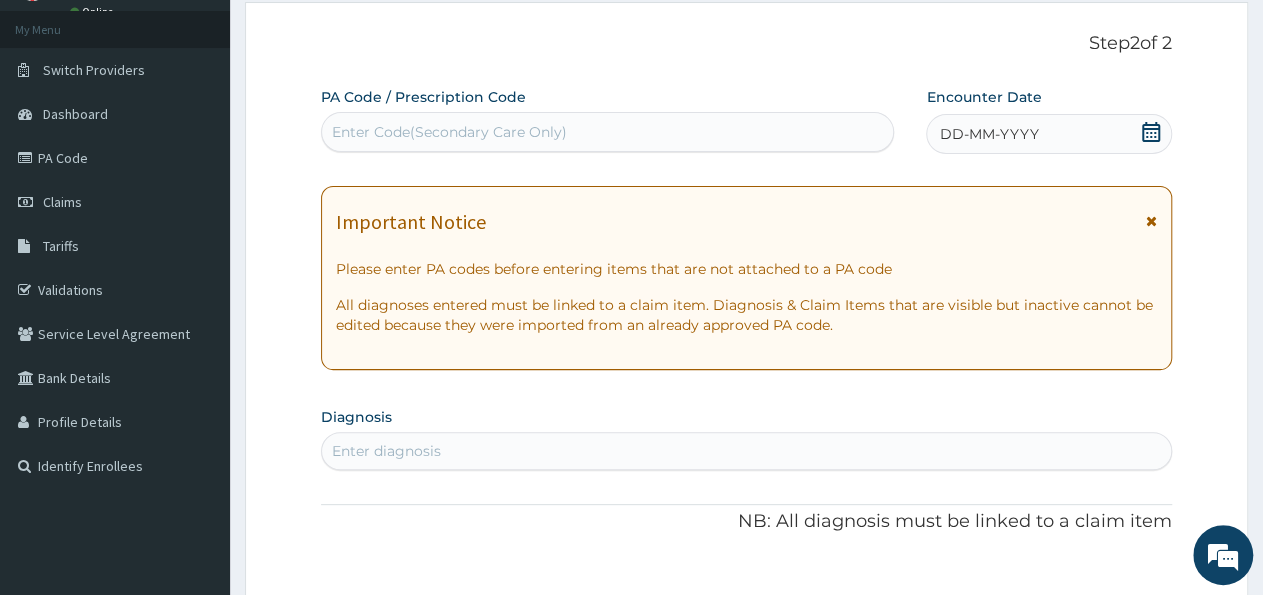 click on "Enter Code(Secondary Care Only)" at bounding box center (449, 132) 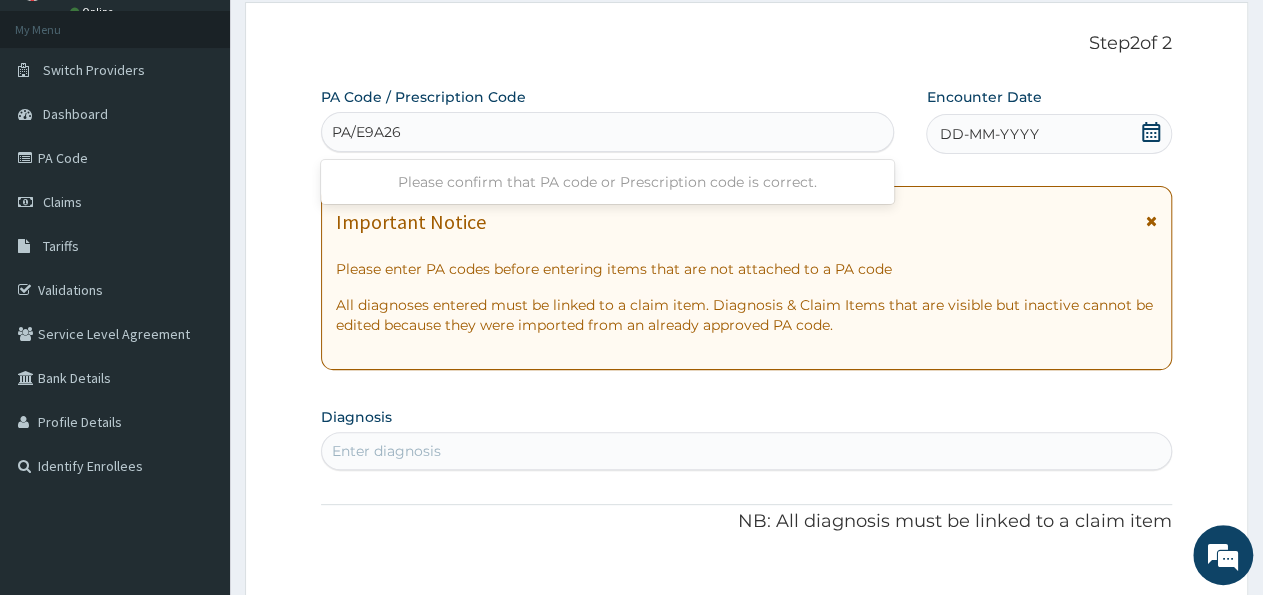 type on "PA/E9A26F" 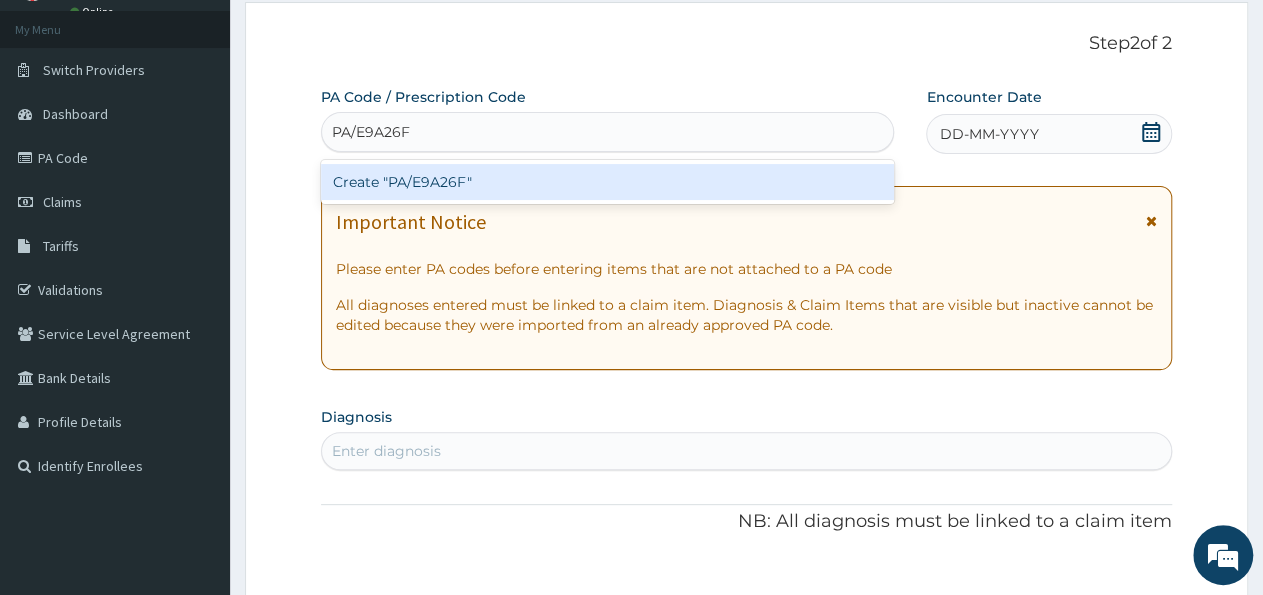 type 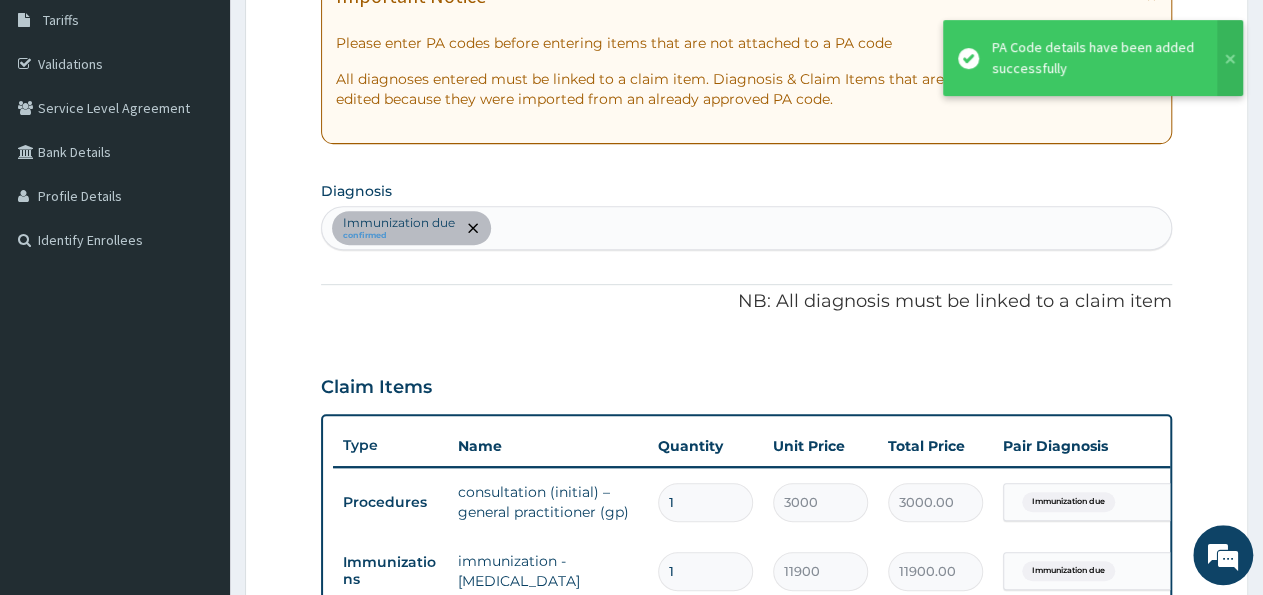 scroll, scrollTop: 288, scrollLeft: 0, axis: vertical 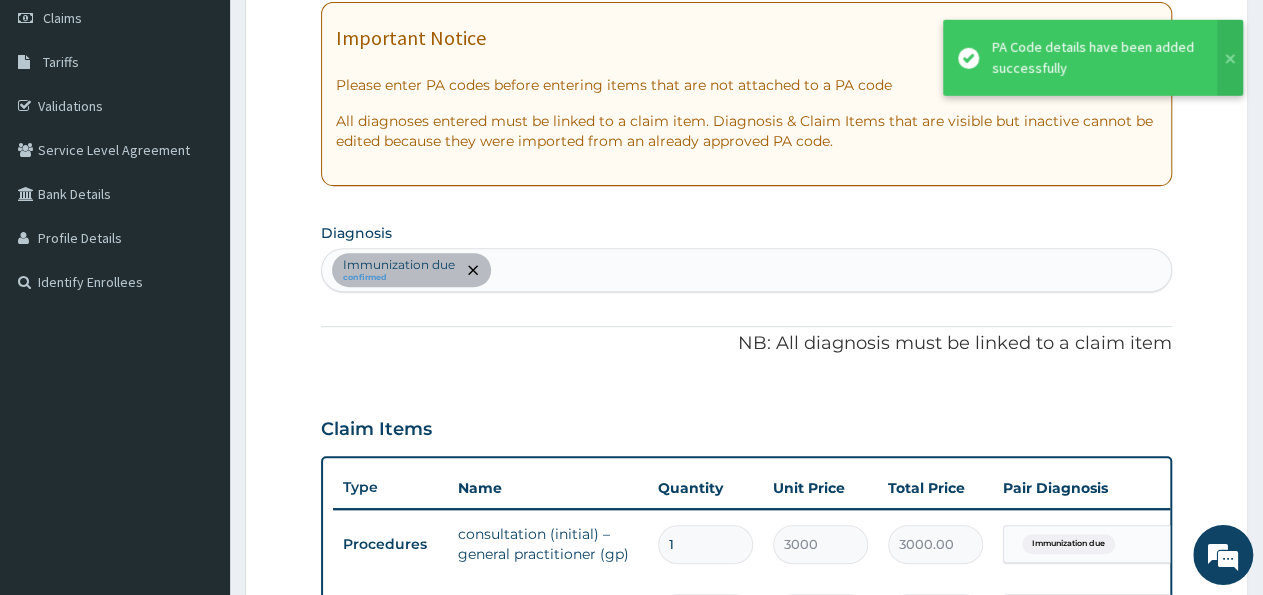 click on "Immunization due confirmed" at bounding box center (746, 270) 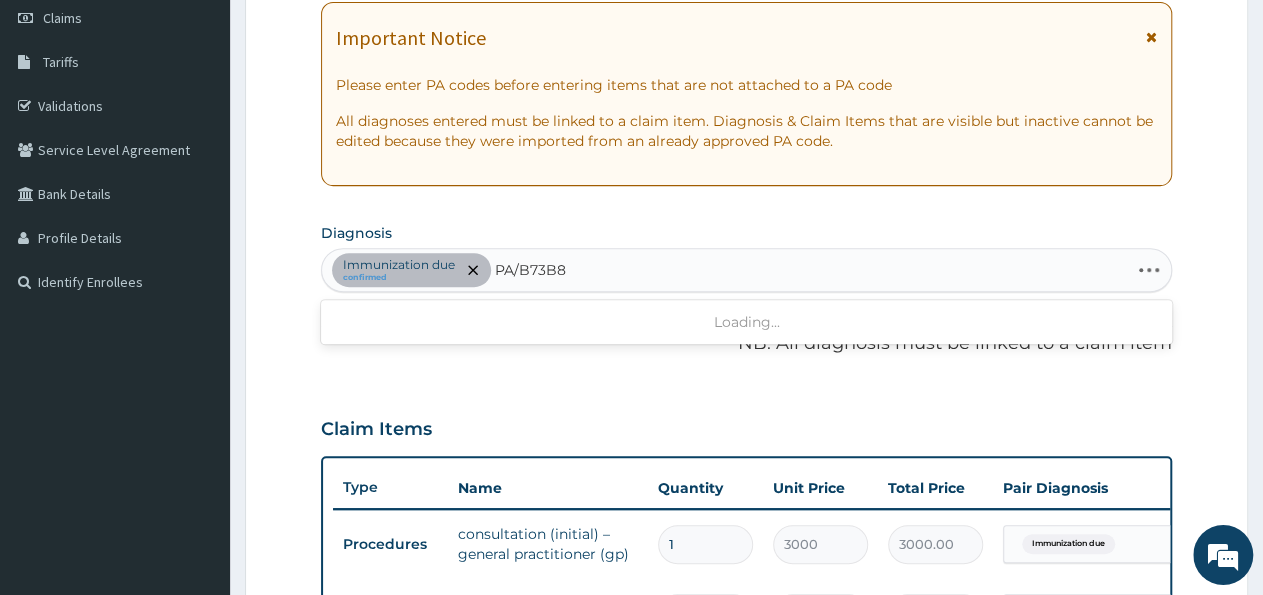 type on "PA/B73B89" 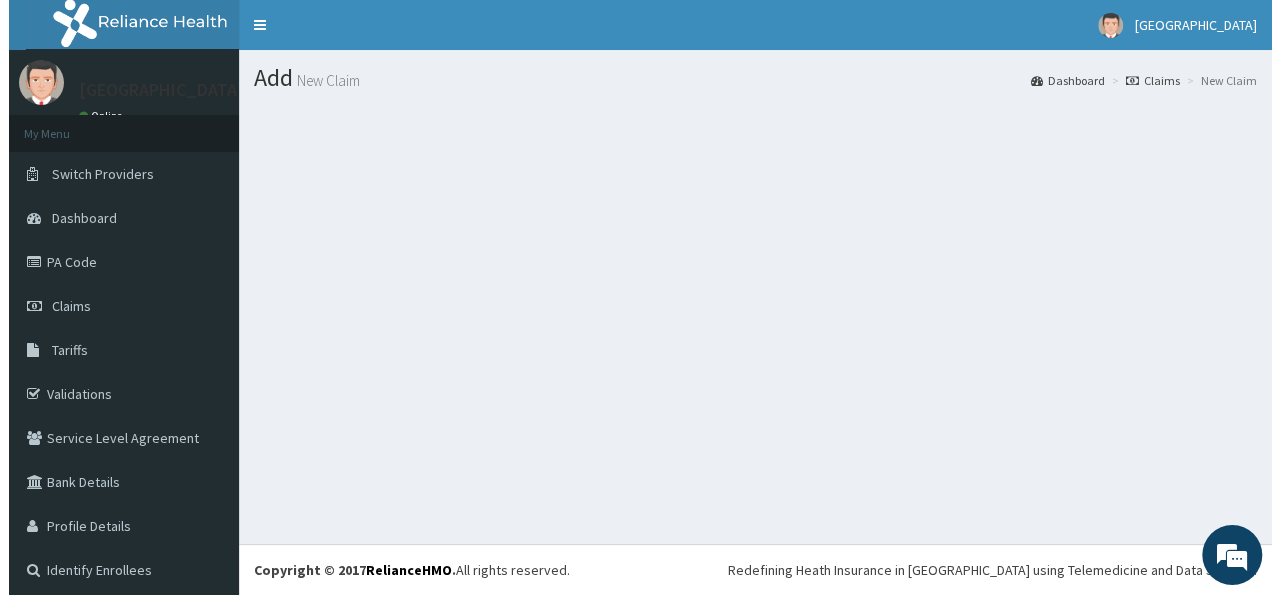 scroll, scrollTop: 0, scrollLeft: 0, axis: both 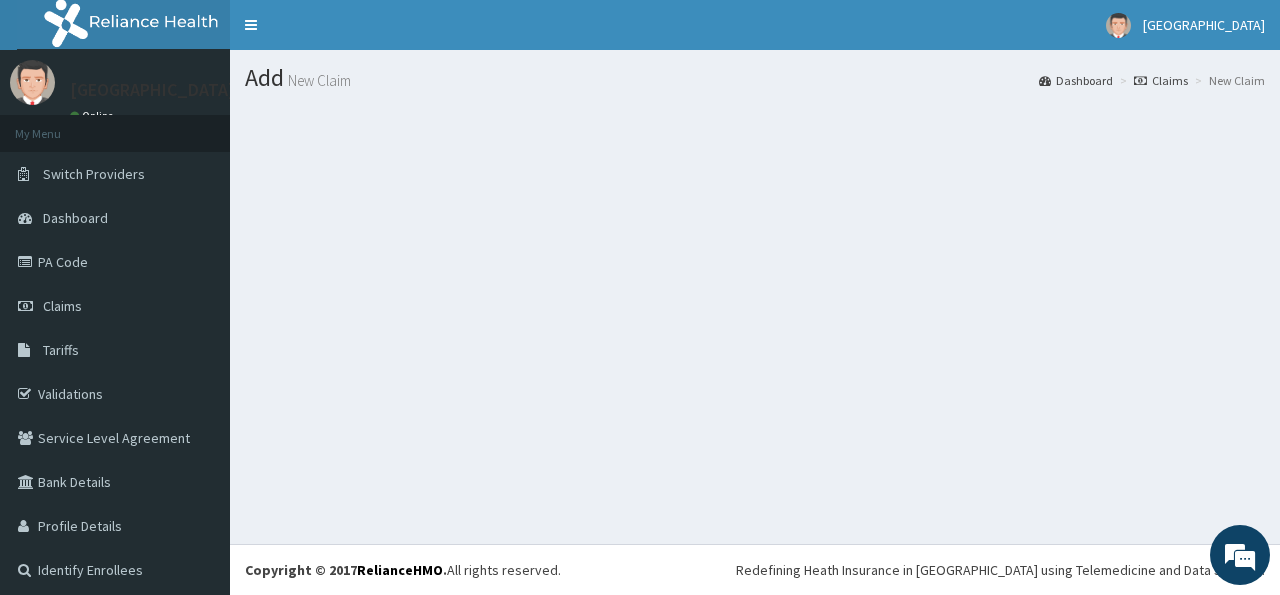 click at bounding box center [755, 216] 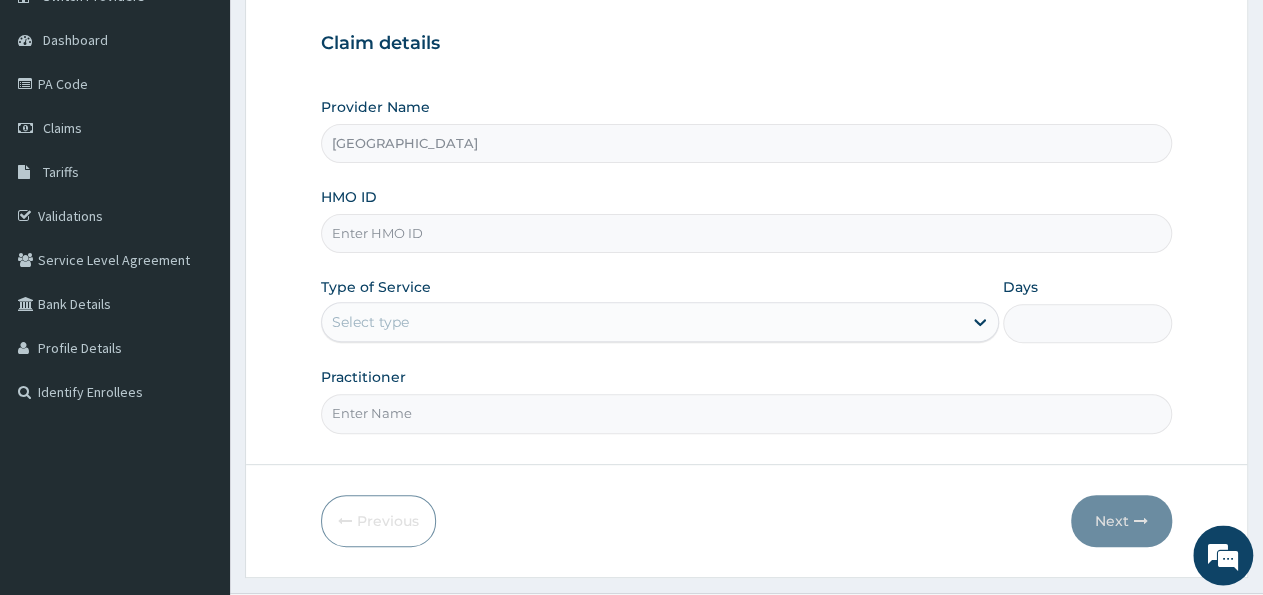 scroll, scrollTop: 208, scrollLeft: 0, axis: vertical 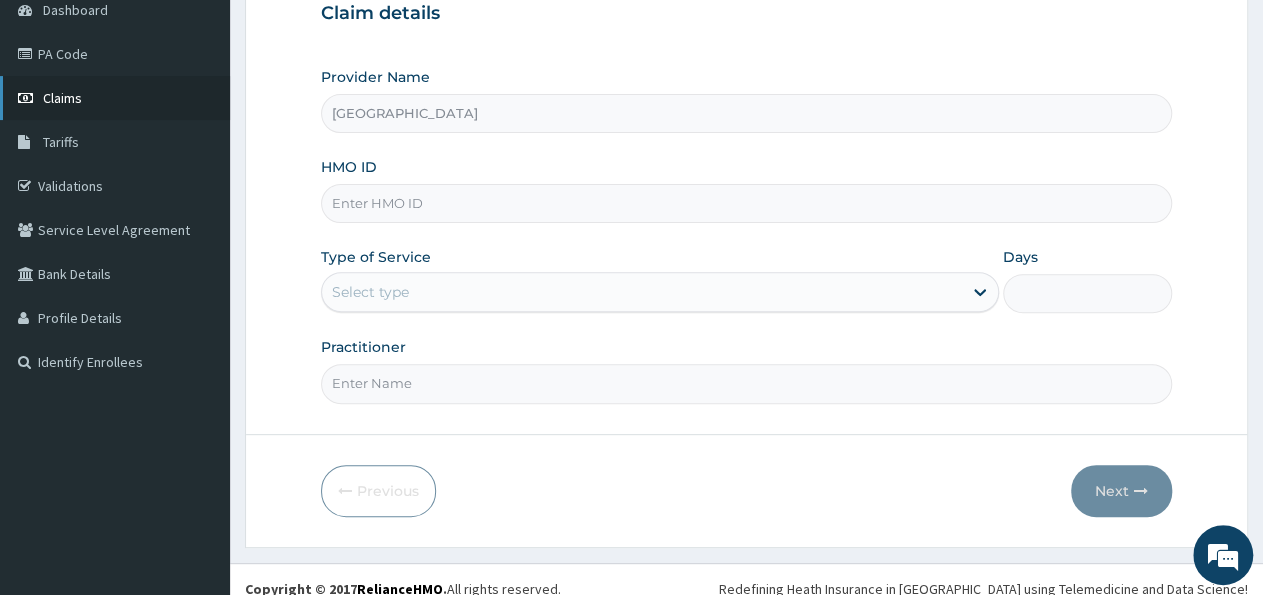 click on "Claims" at bounding box center [62, 98] 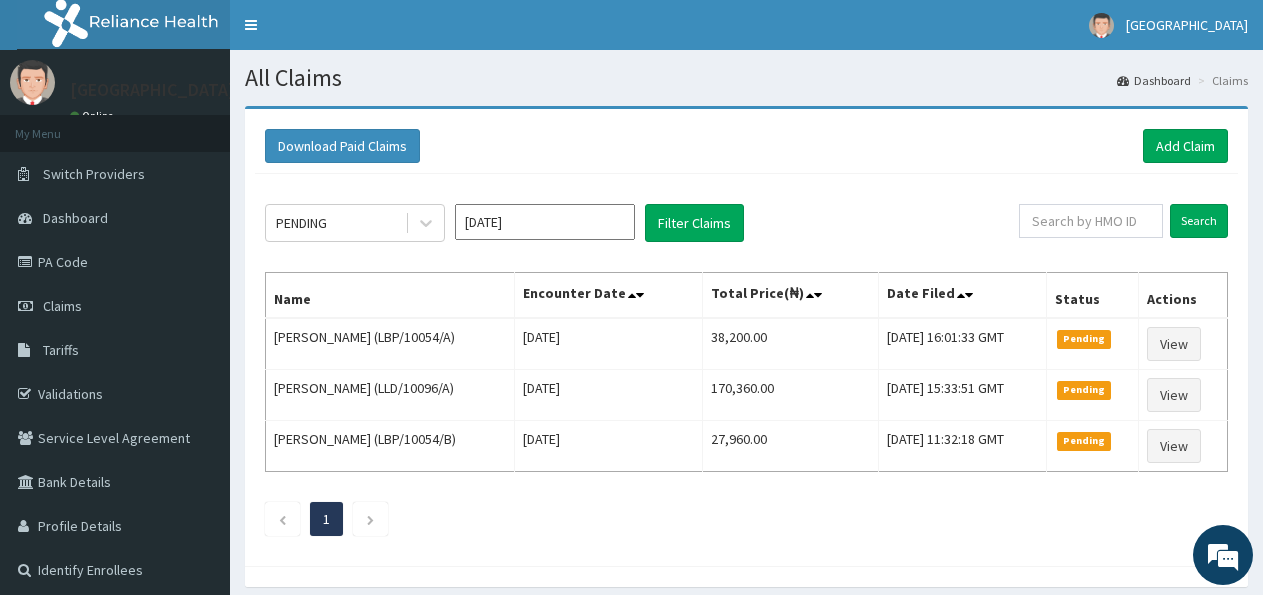 scroll, scrollTop: 0, scrollLeft: 0, axis: both 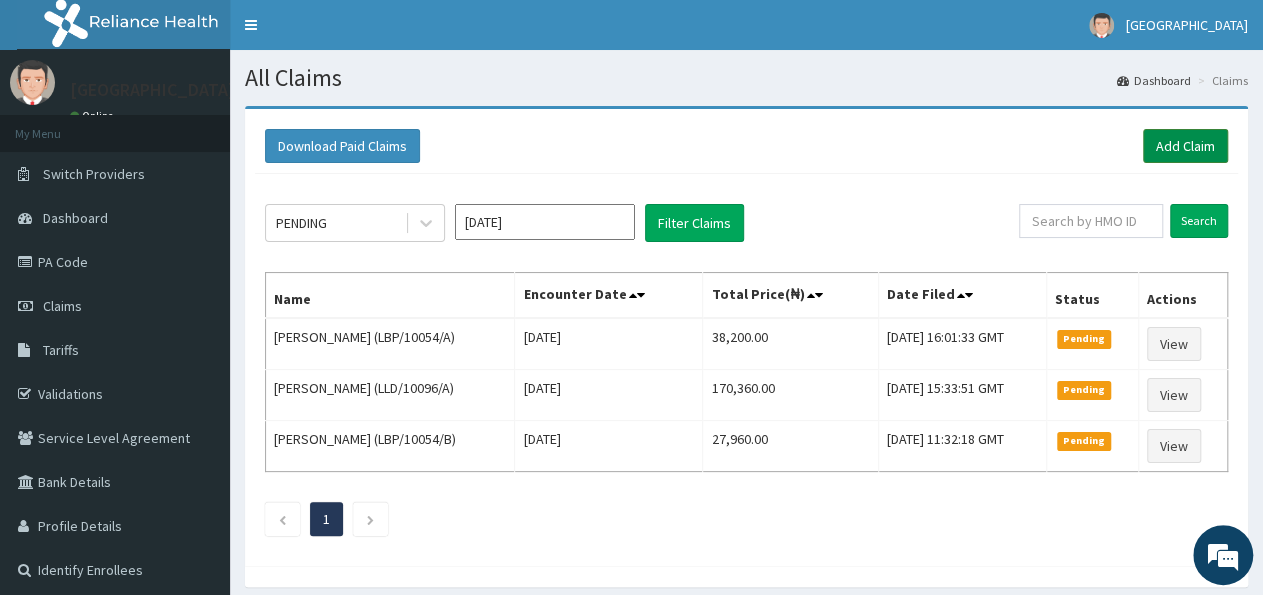 click on "Add Claim" at bounding box center (1185, 146) 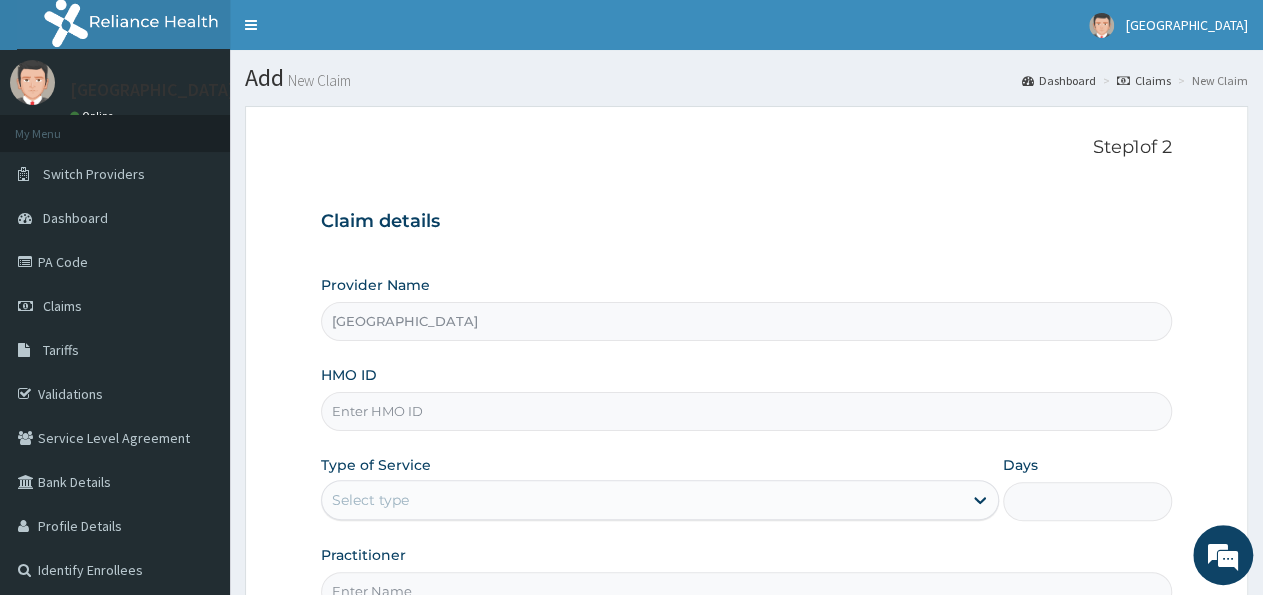 scroll, scrollTop: 104, scrollLeft: 0, axis: vertical 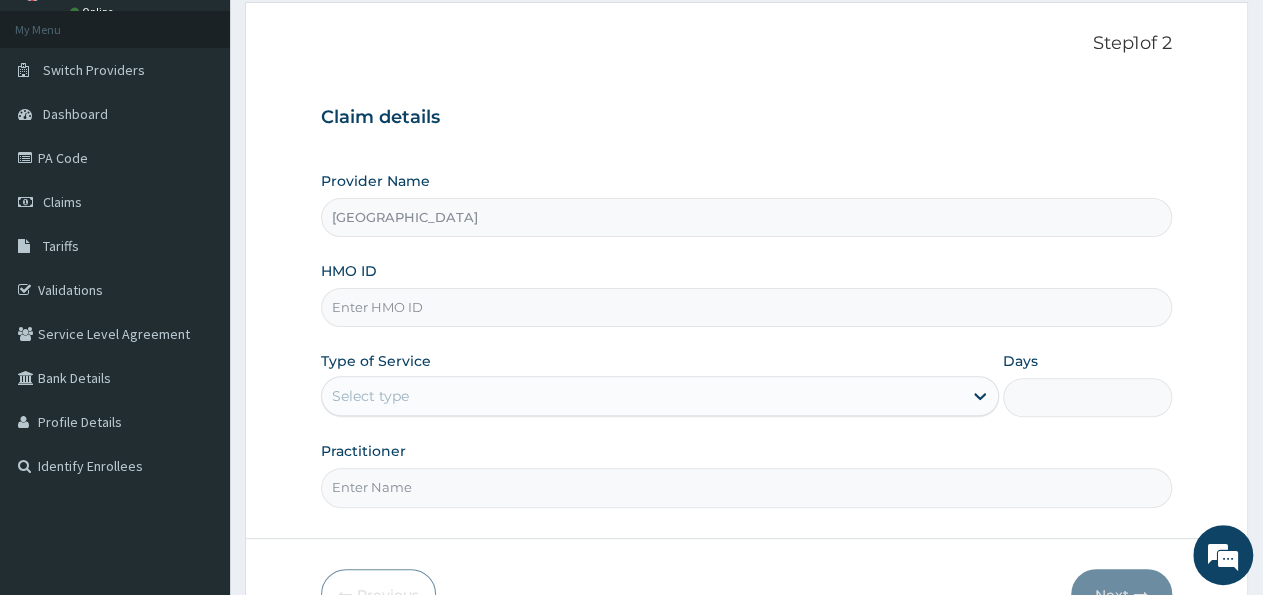 click on "HMO ID" at bounding box center [746, 307] 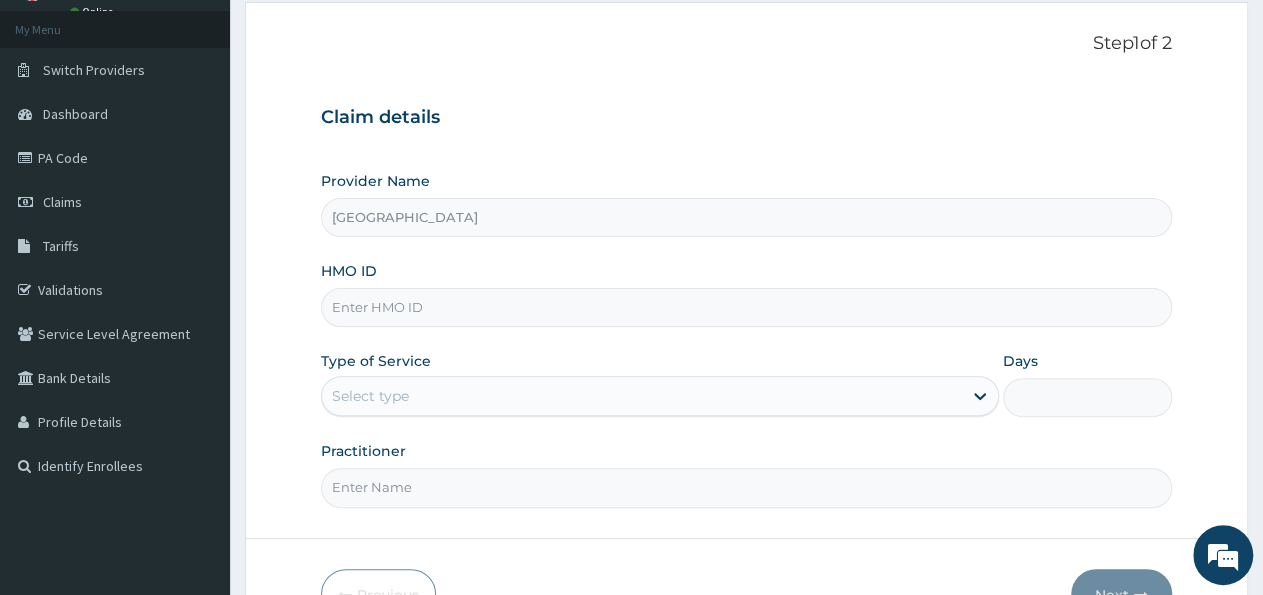 scroll, scrollTop: 0, scrollLeft: 0, axis: both 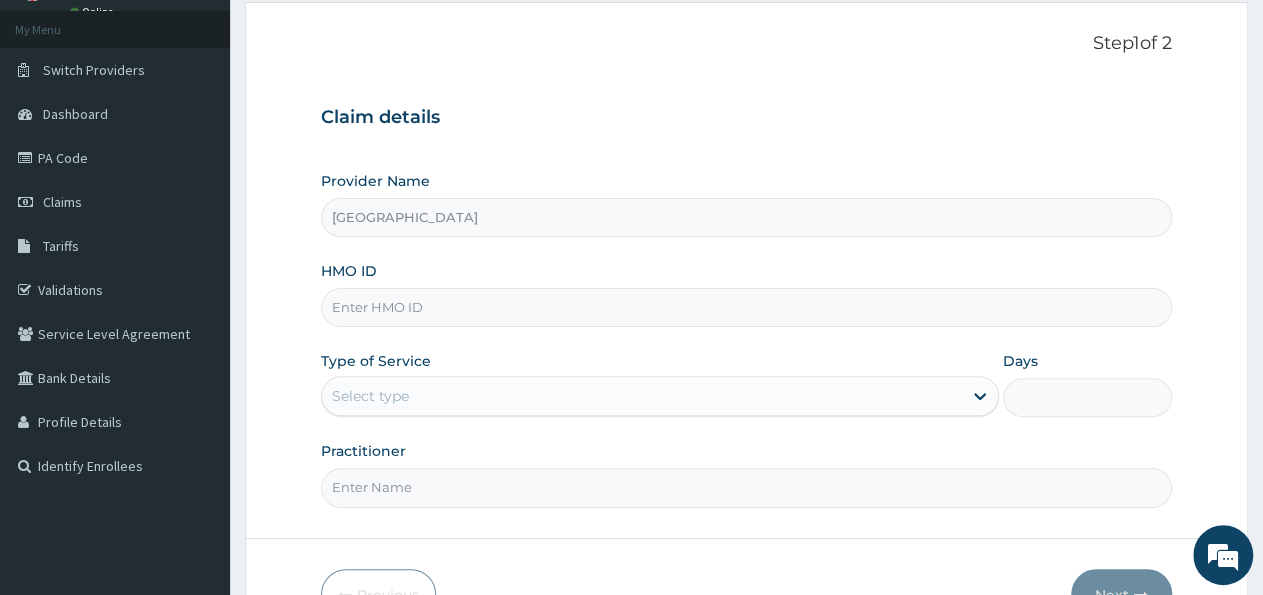 click on "HMO ID" at bounding box center (746, 307) 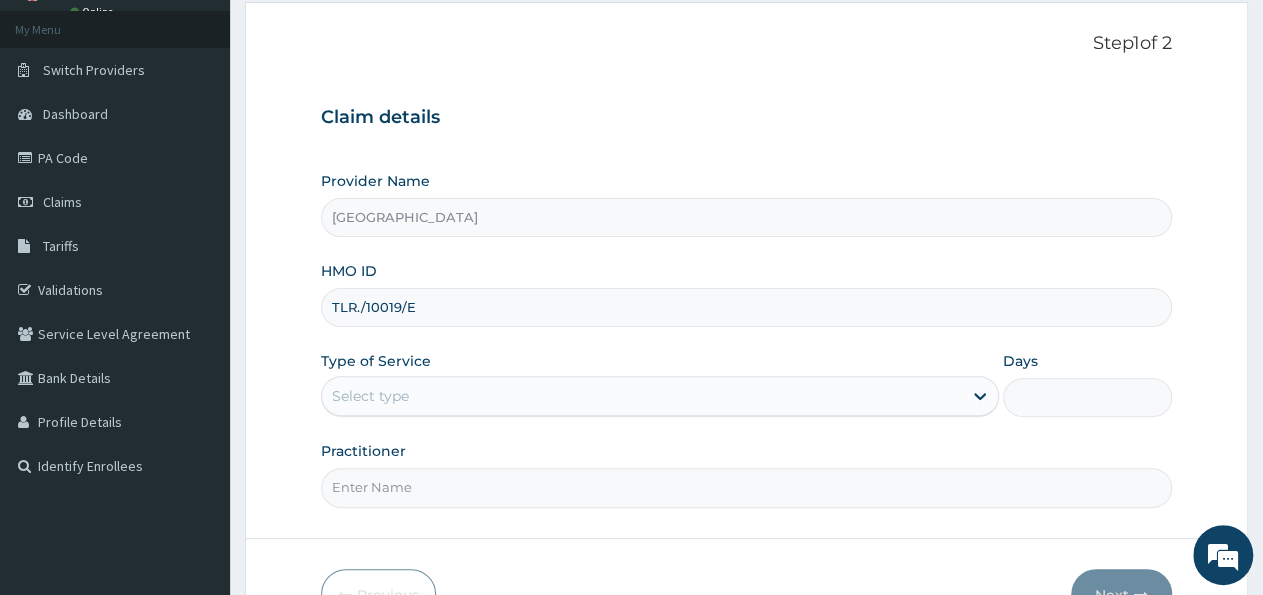 type on "TLR./10019/E" 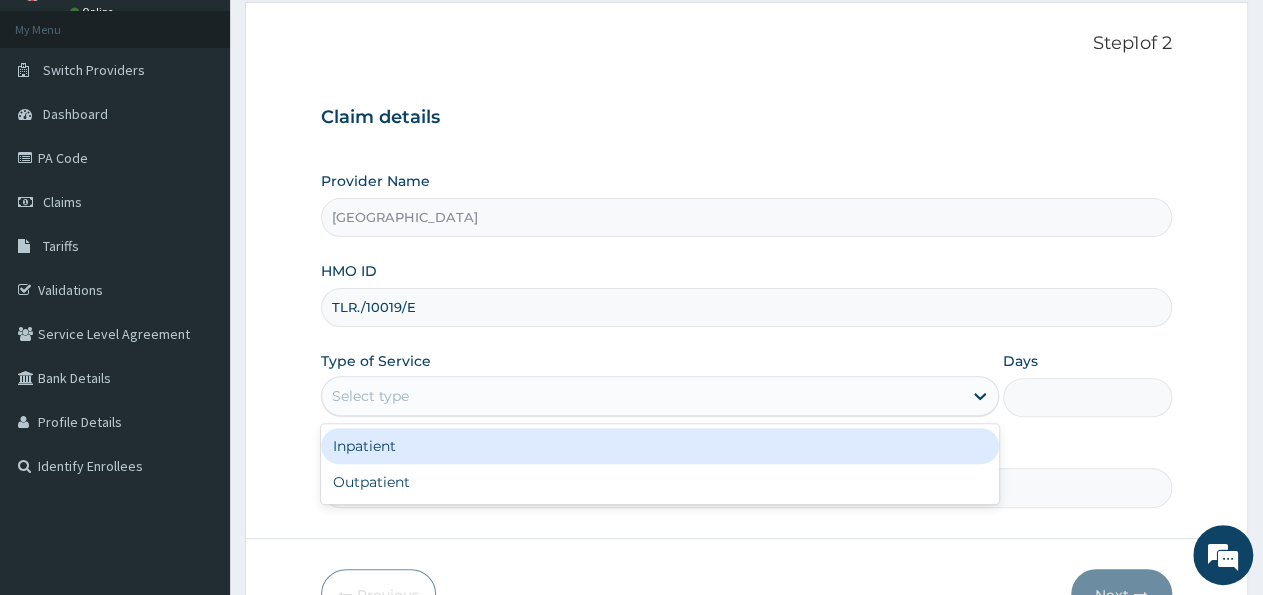 click on "Select type" at bounding box center [641, 396] 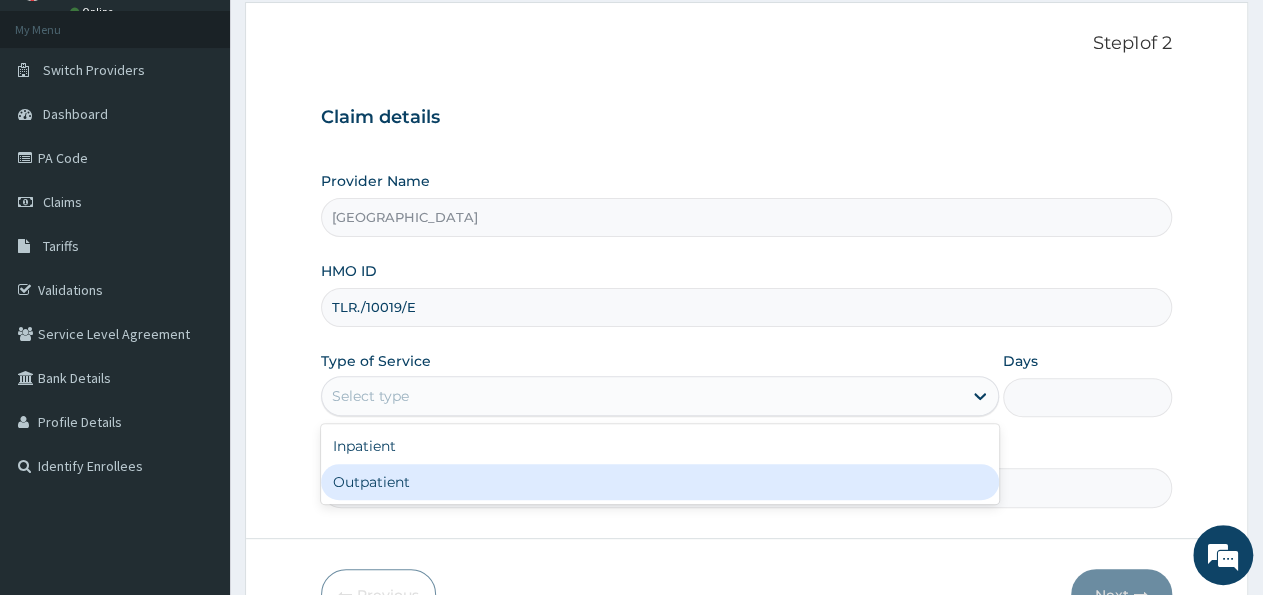 click on "Outpatient" at bounding box center (659, 482) 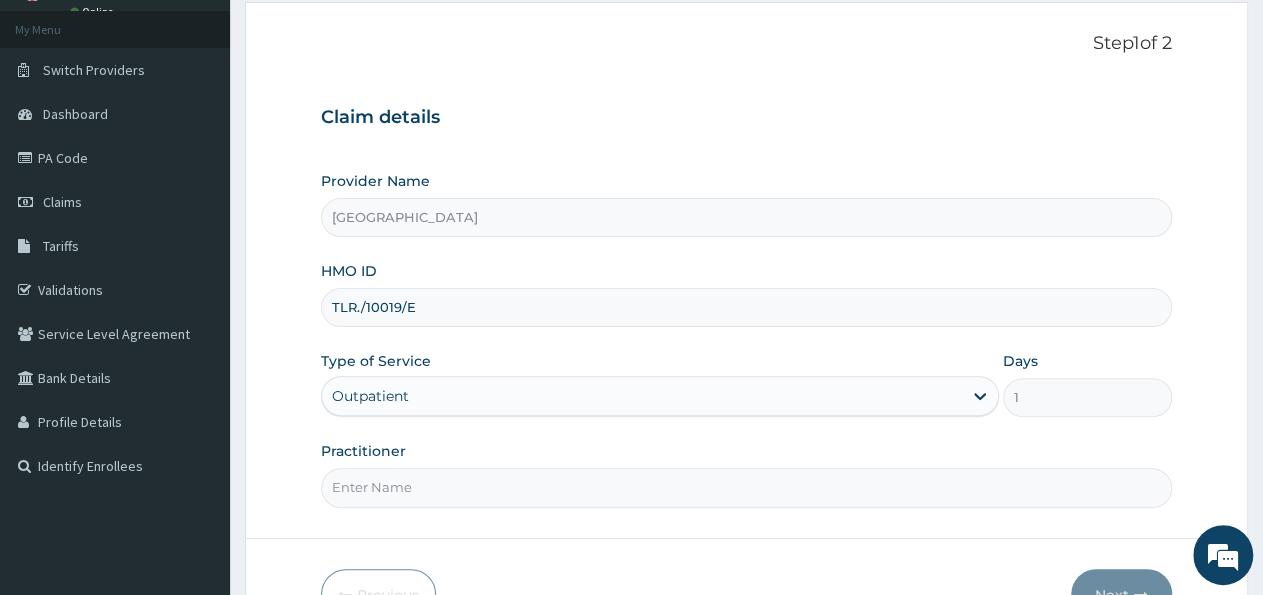 click on "Practitioner" at bounding box center (746, 487) 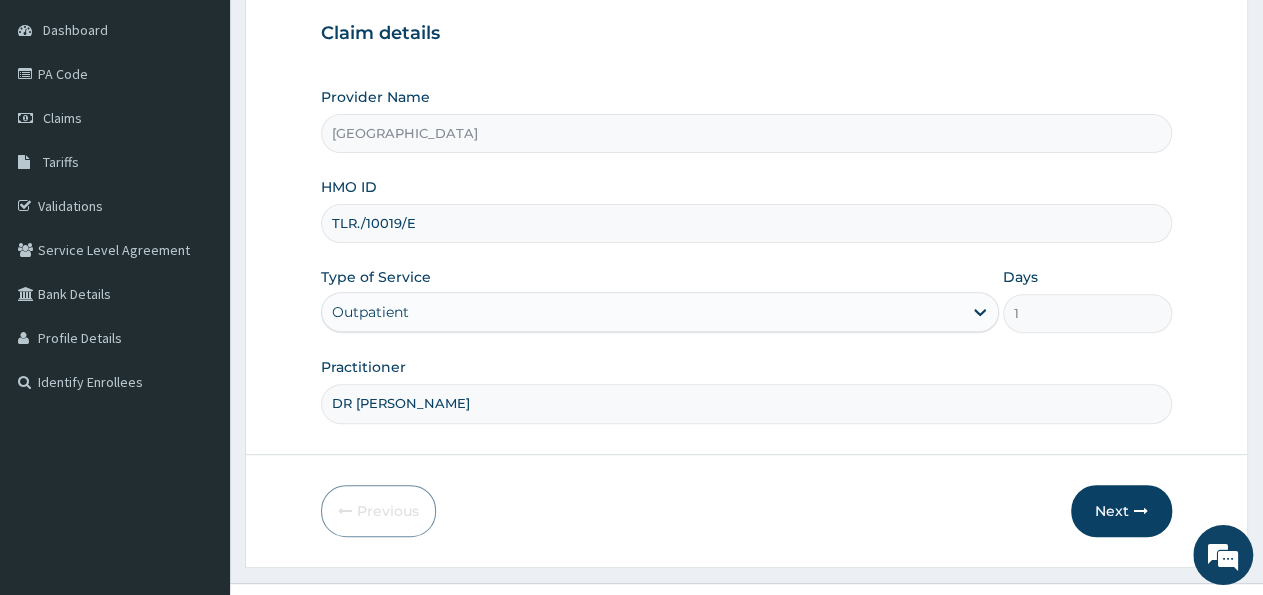 scroll, scrollTop: 222, scrollLeft: 0, axis: vertical 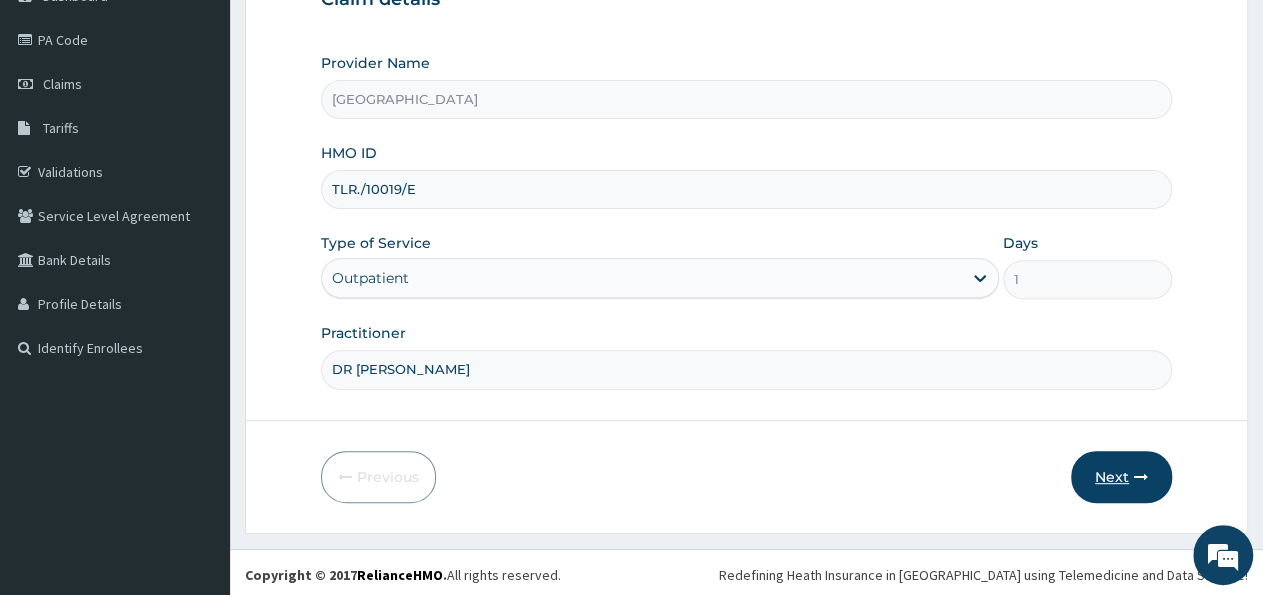 type on "DR ALEX" 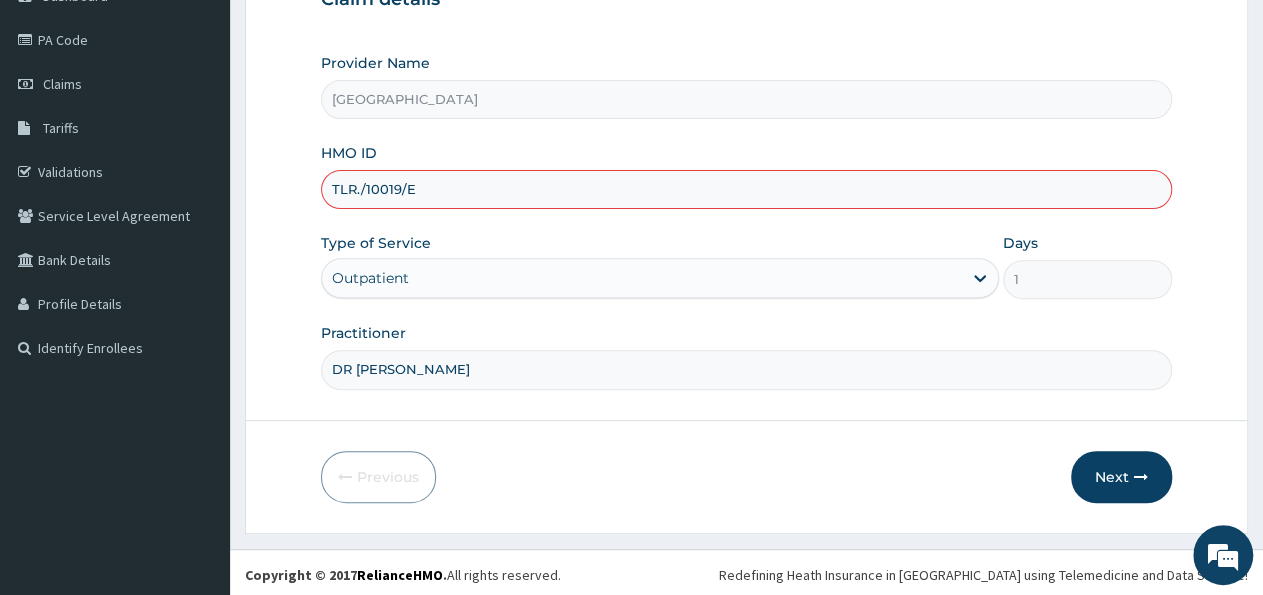 drag, startPoint x: 361, startPoint y: 179, endPoint x: 341, endPoint y: 169, distance: 22.36068 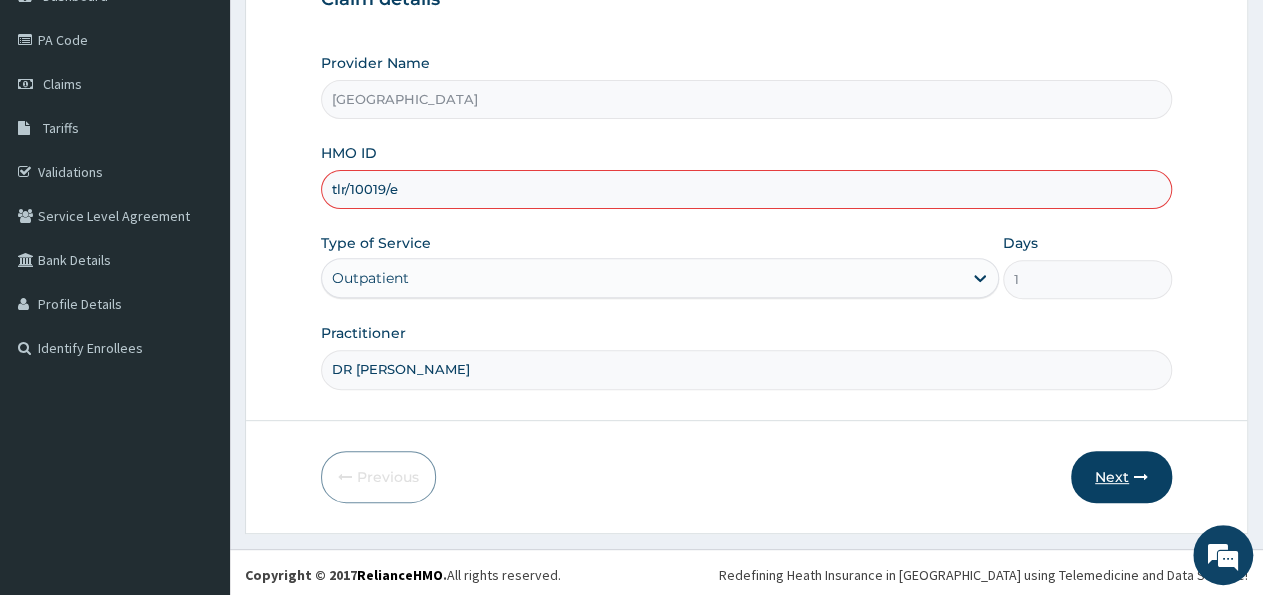 type on "tlr/10019/e" 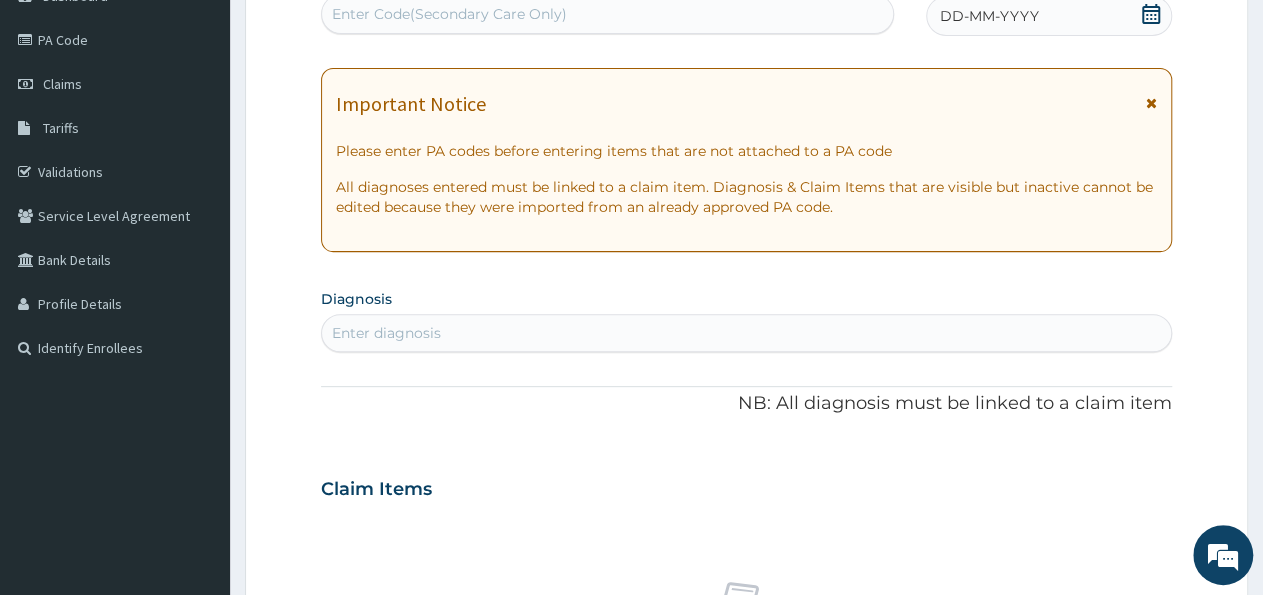 click on "Enter diagnosis" at bounding box center (386, 333) 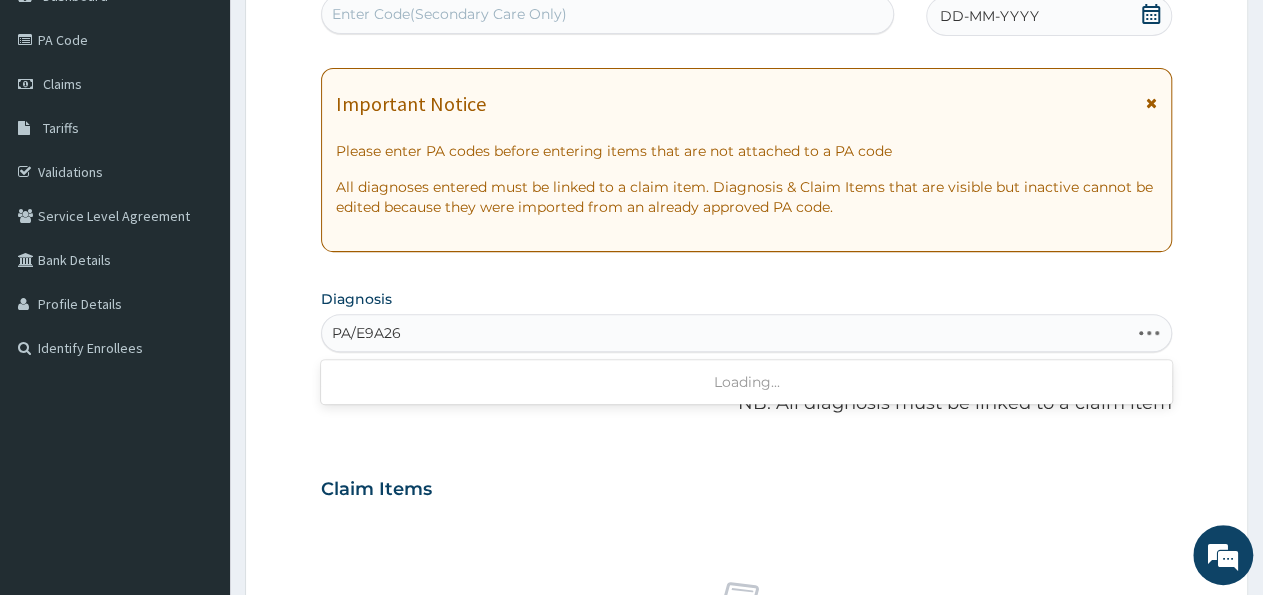 type on "PA/E9A26F" 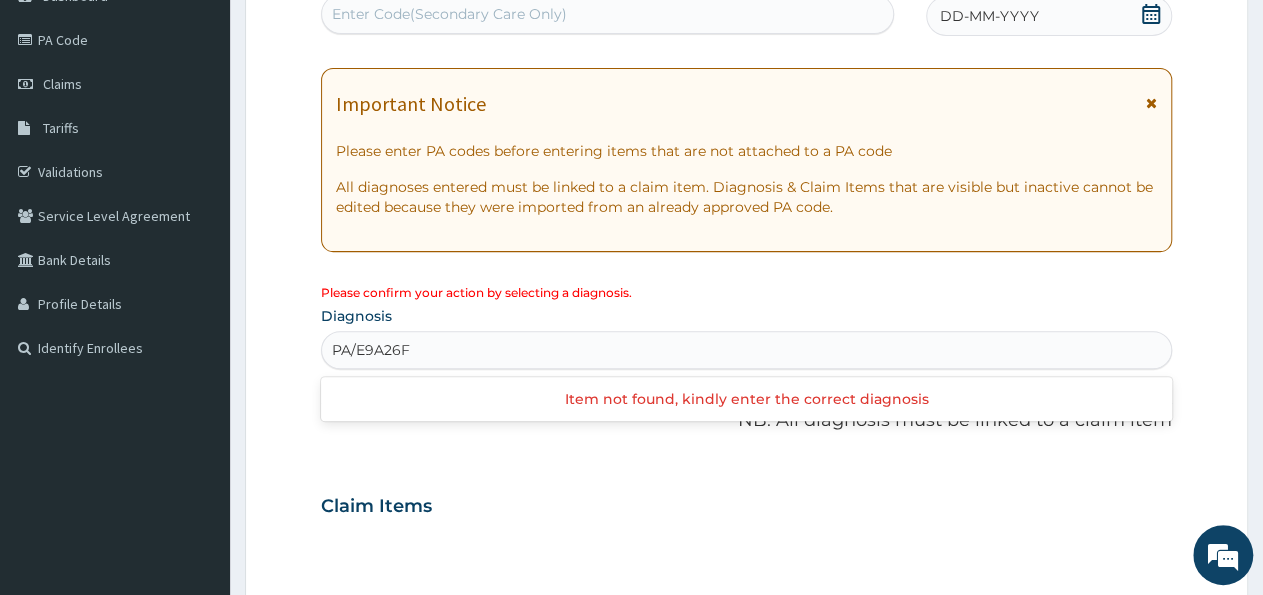 type 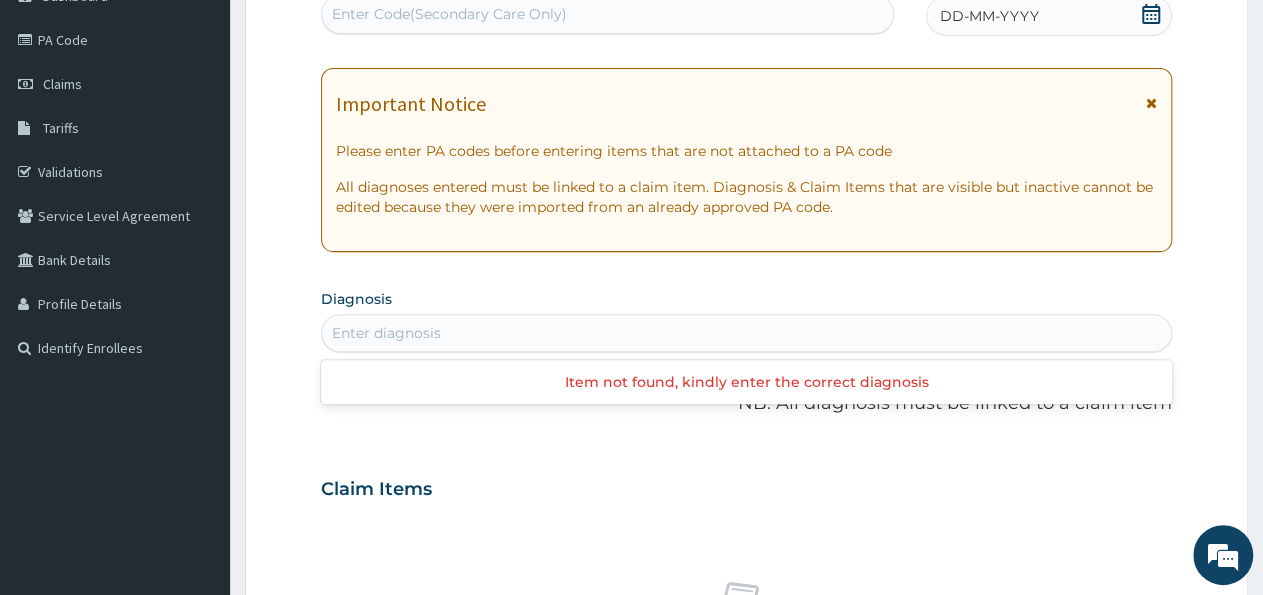 drag, startPoint x: 431, startPoint y: 345, endPoint x: 370, endPoint y: 343, distance: 61.03278 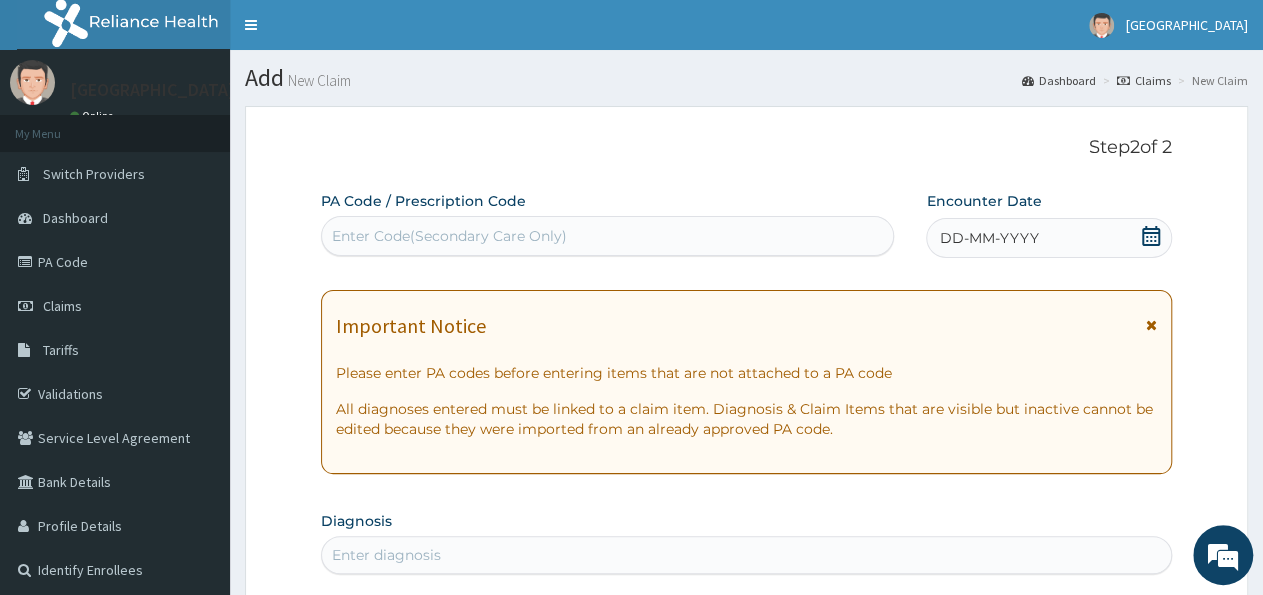 click on "Enter Code(Secondary Care Only)" at bounding box center [449, 236] 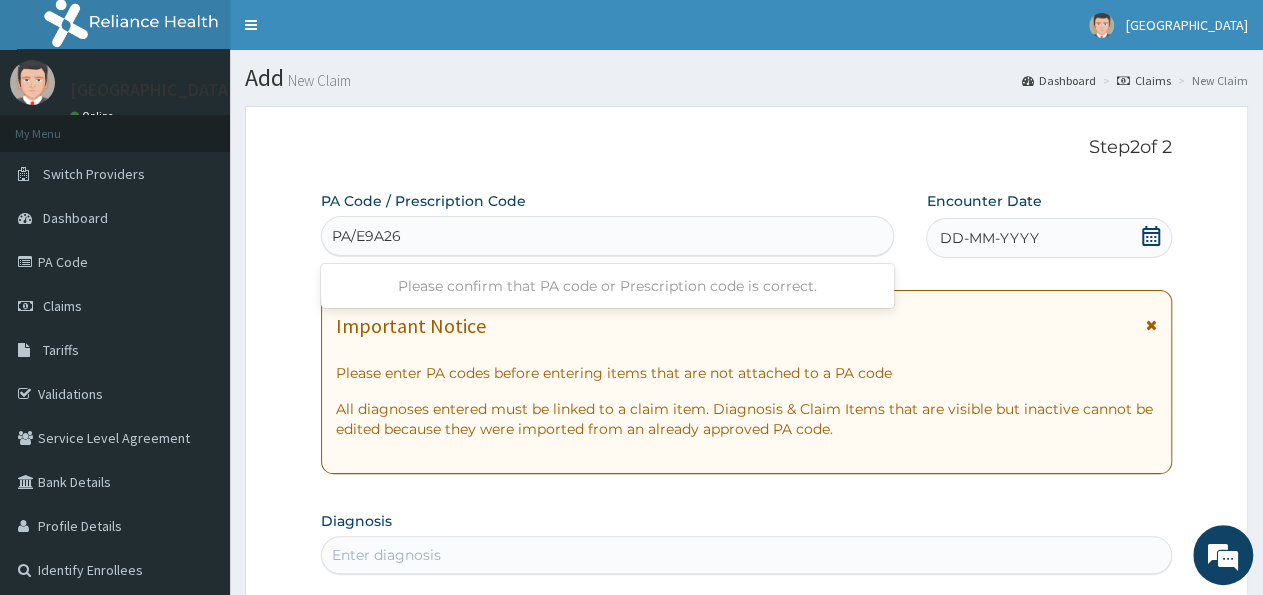 type on "PA/E9A26F" 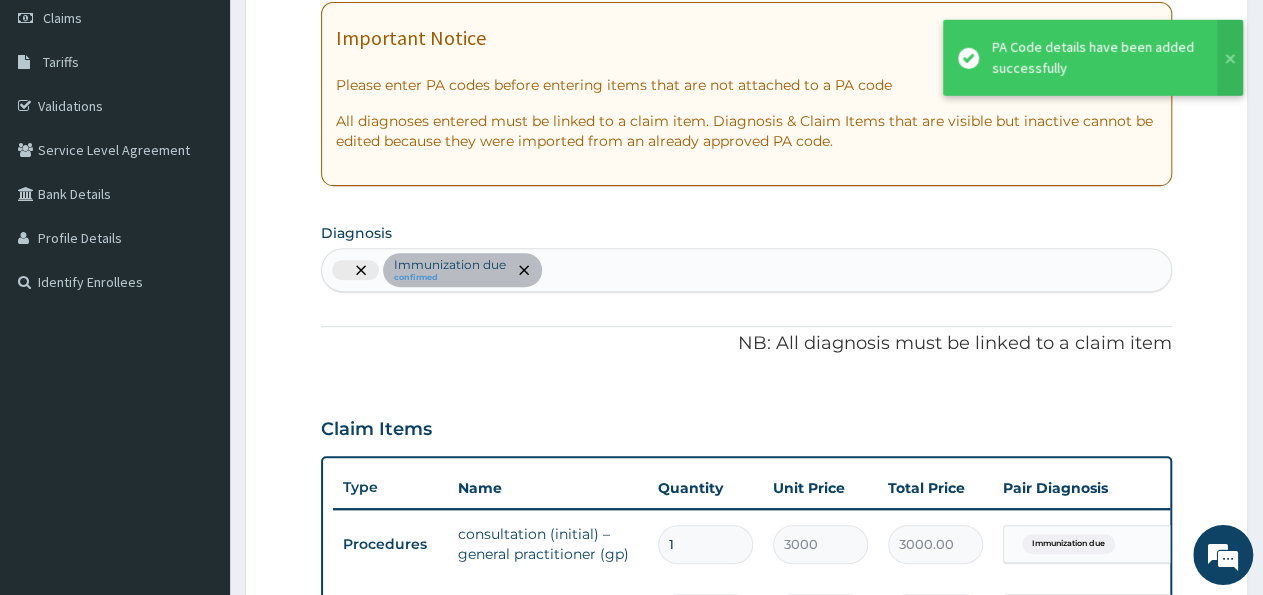 scroll, scrollTop: 0, scrollLeft: 0, axis: both 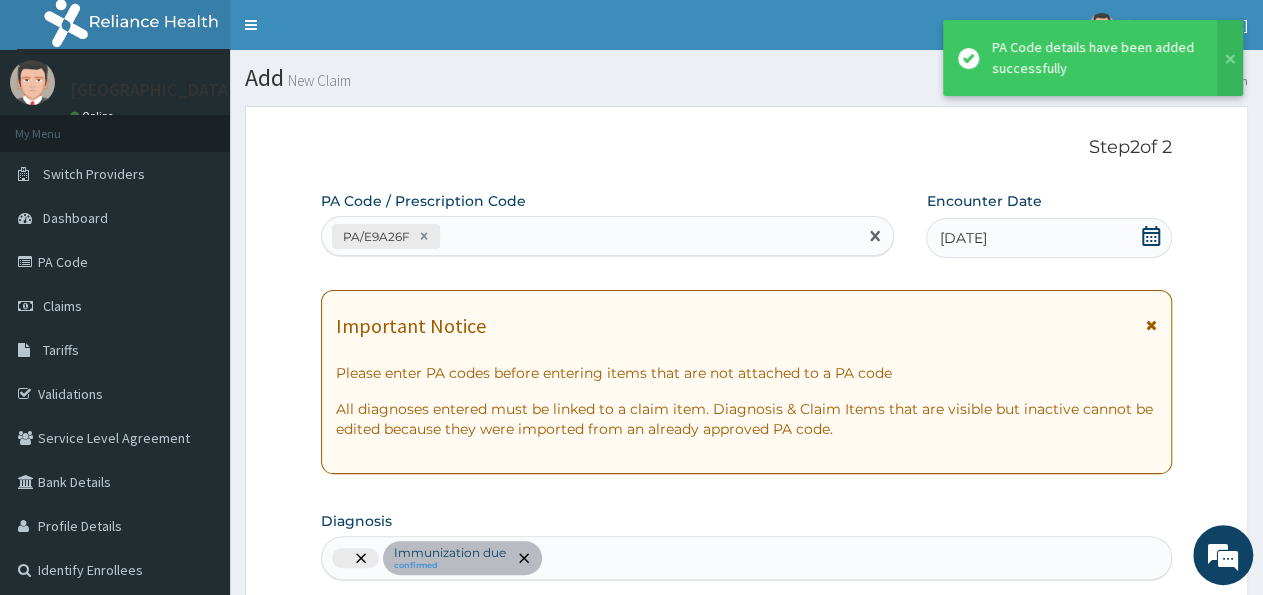 click on "PA/E9A26F" at bounding box center (589, 236) 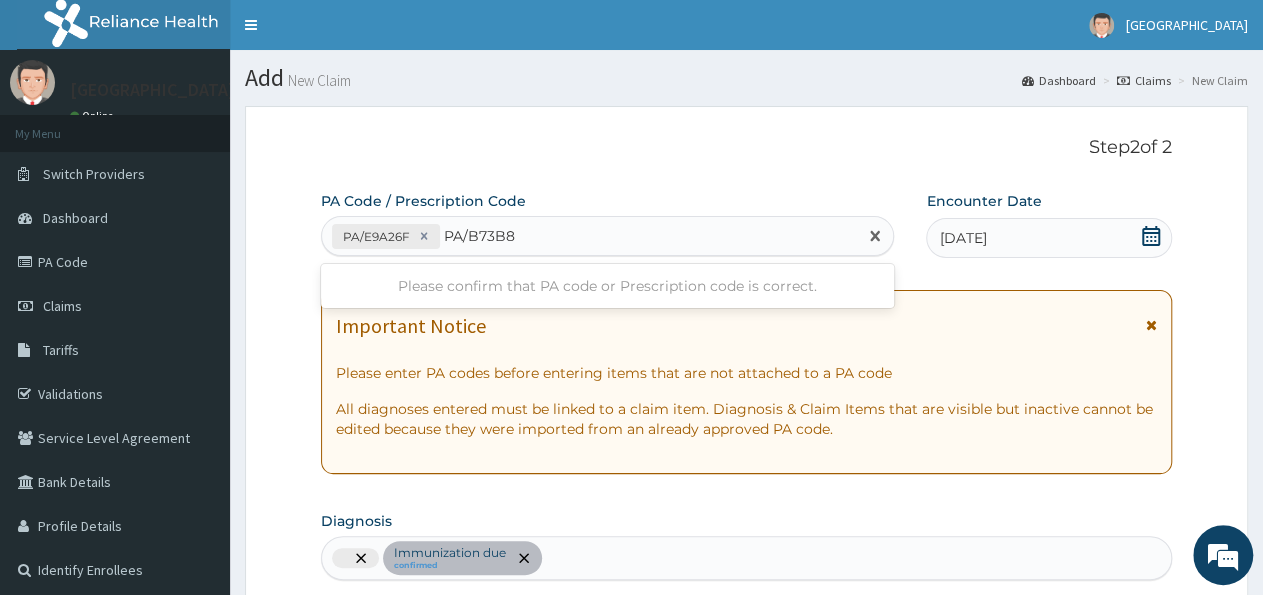 type on "PA/B73B89" 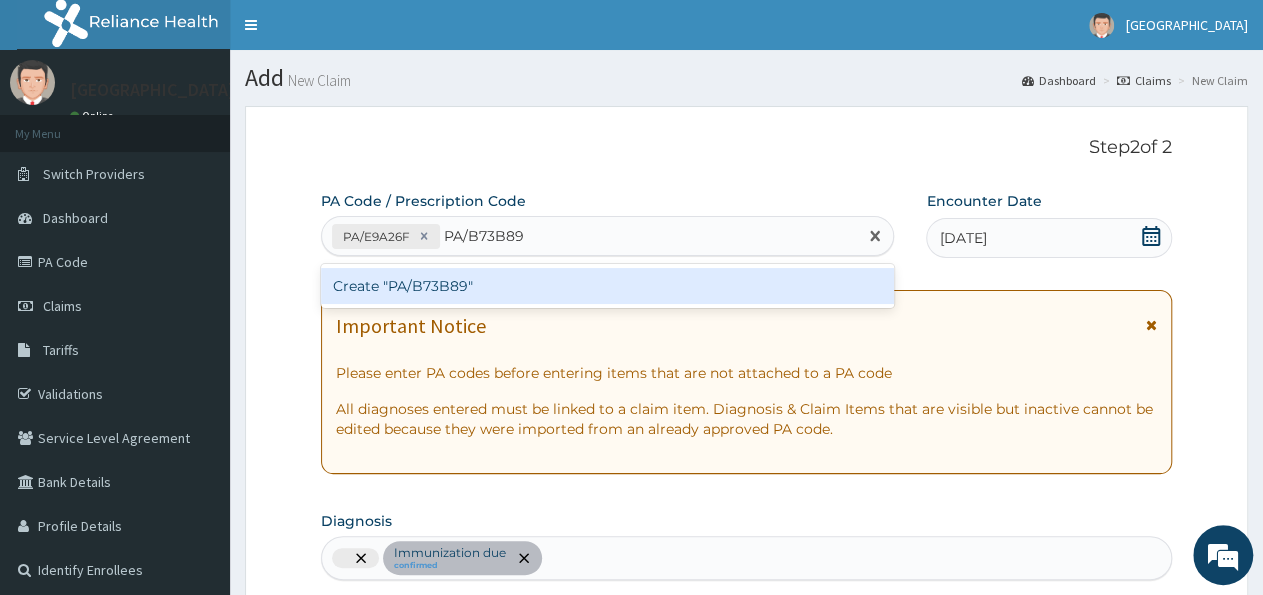 type 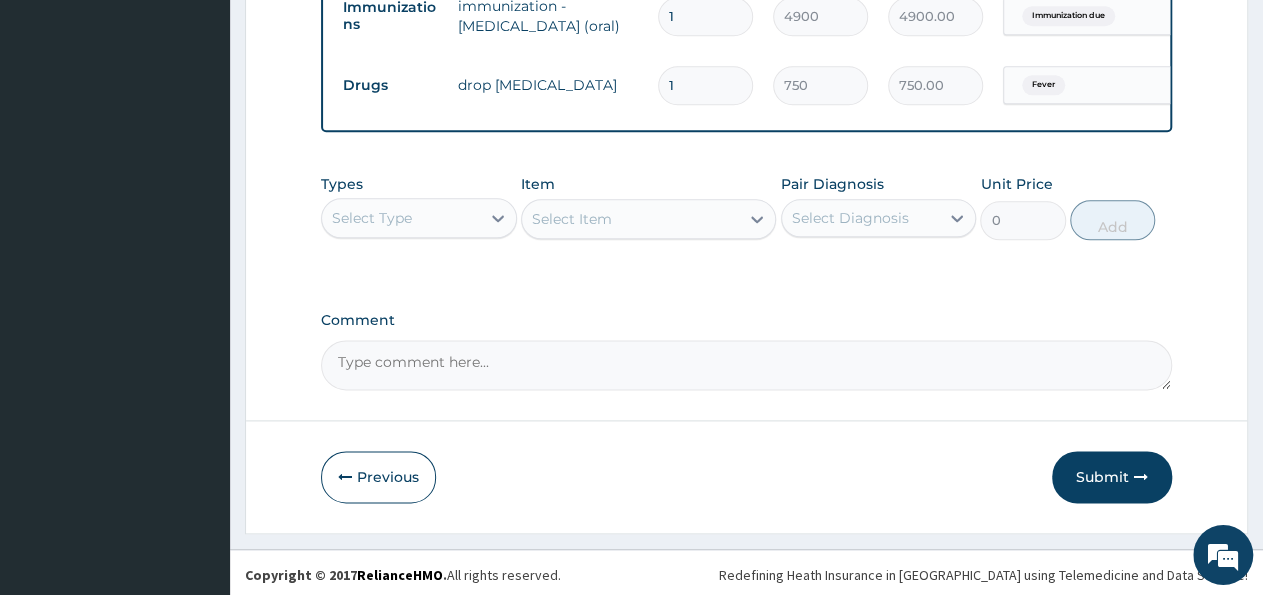 scroll, scrollTop: 1110, scrollLeft: 0, axis: vertical 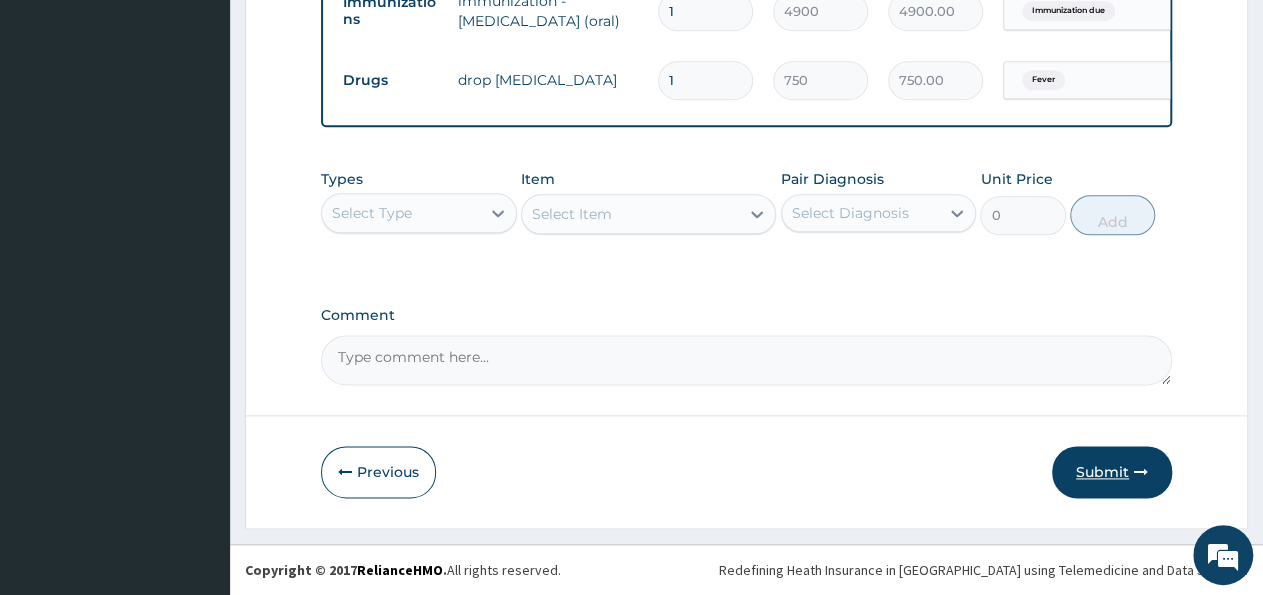 click on "Submit" at bounding box center (1112, 472) 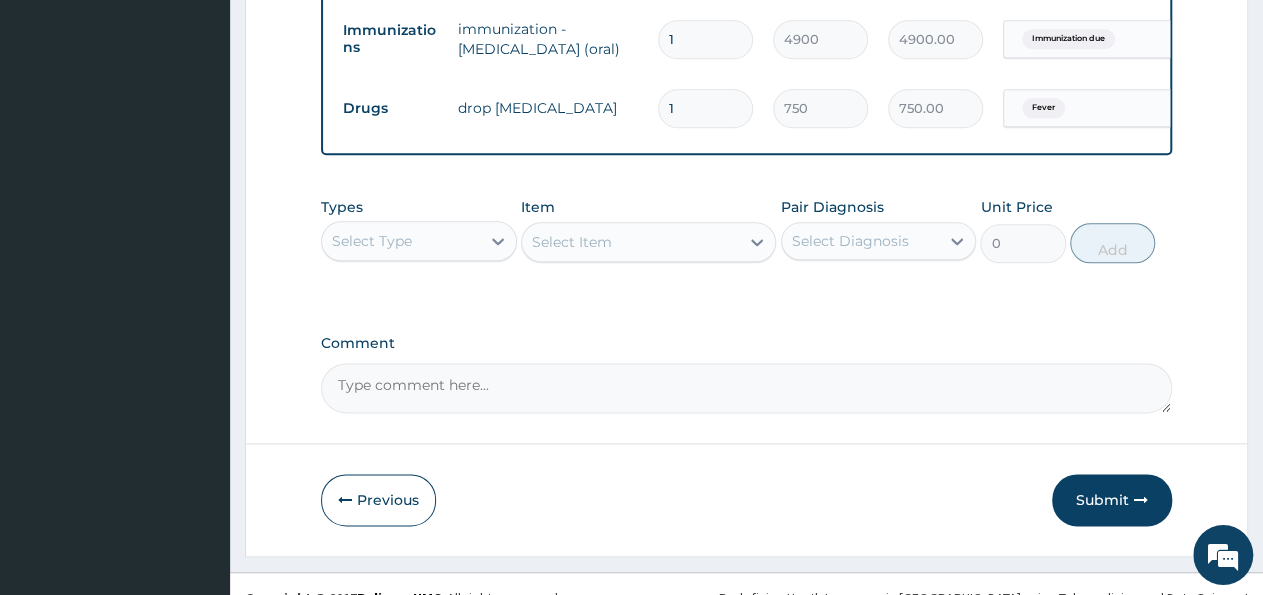 scroll, scrollTop: 1110, scrollLeft: 0, axis: vertical 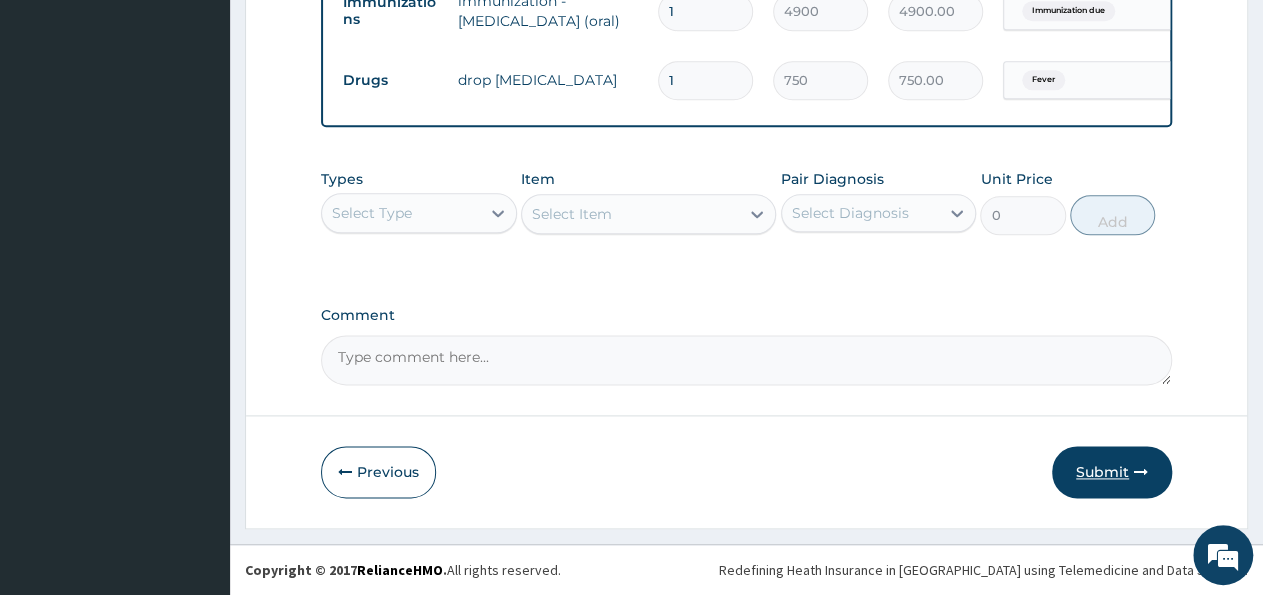 click on "Submit" at bounding box center (1112, 472) 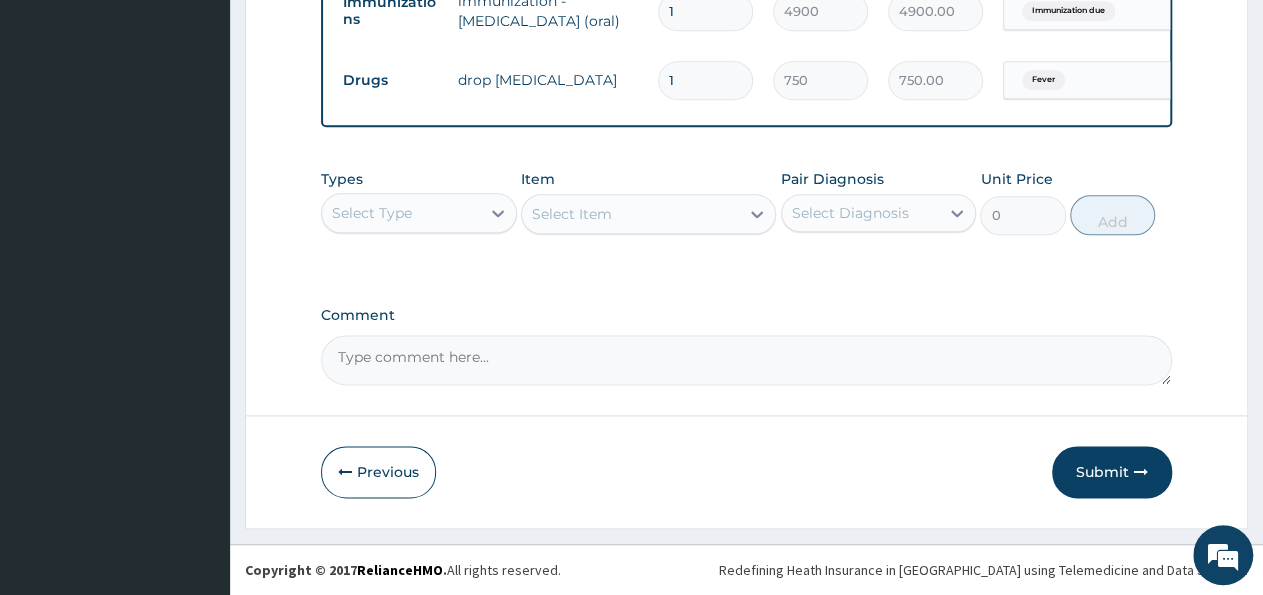 scroll, scrollTop: 1110, scrollLeft: 0, axis: vertical 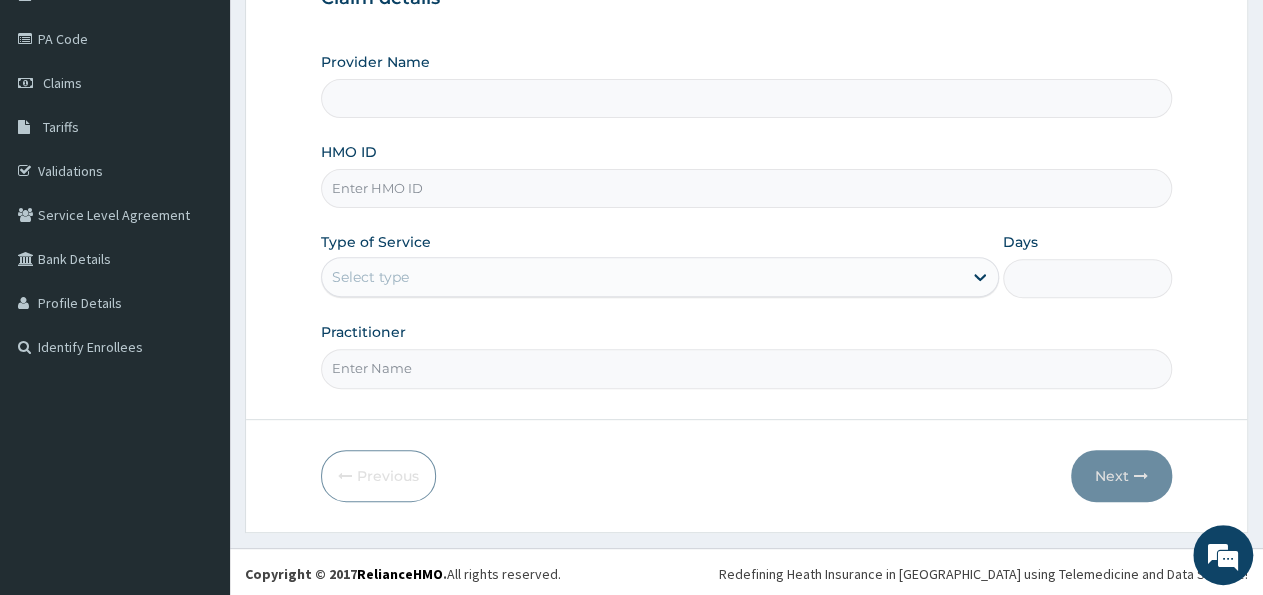 type on "[GEOGRAPHIC_DATA]" 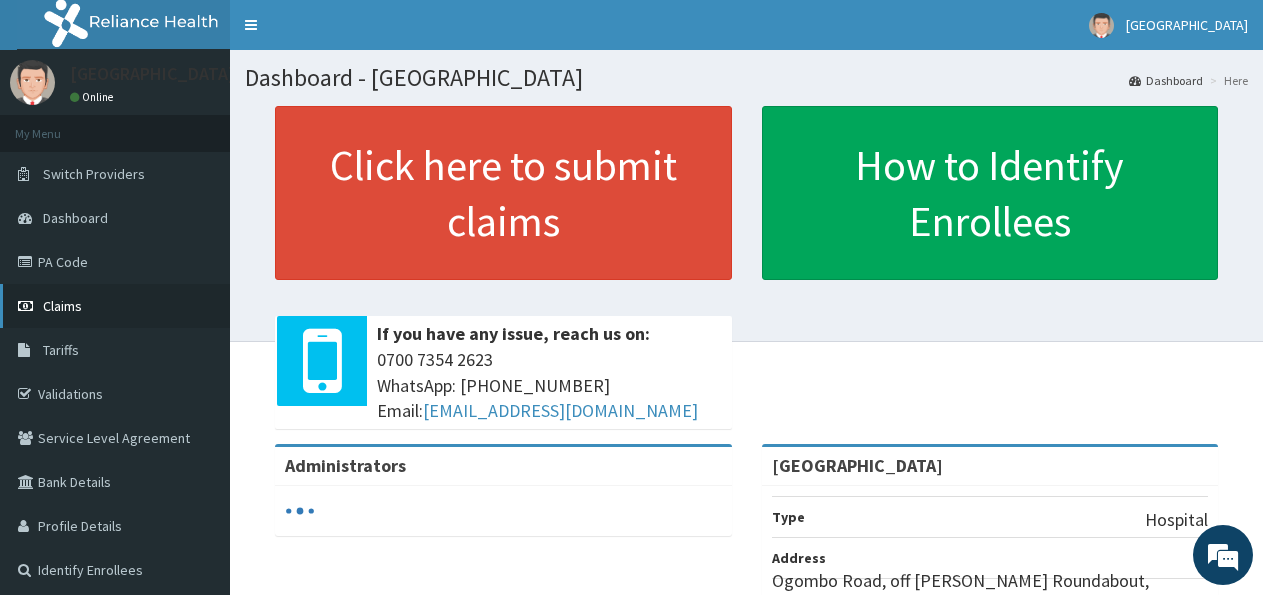 scroll, scrollTop: 0, scrollLeft: 0, axis: both 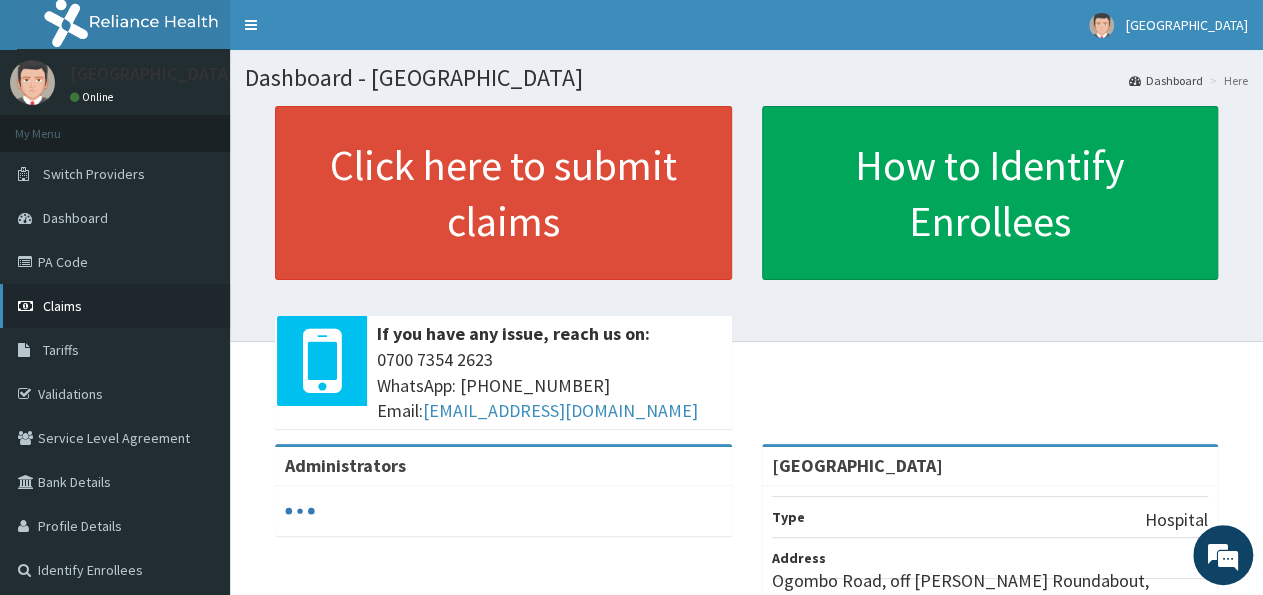 click on "Claims" at bounding box center [115, 306] 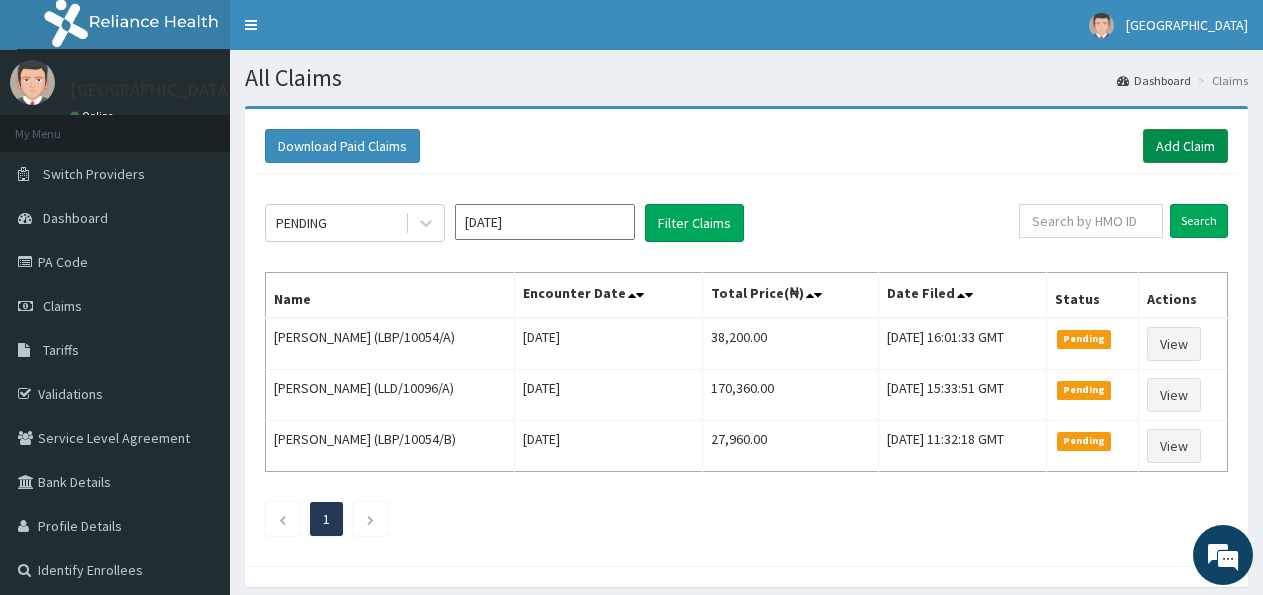 scroll, scrollTop: 0, scrollLeft: 0, axis: both 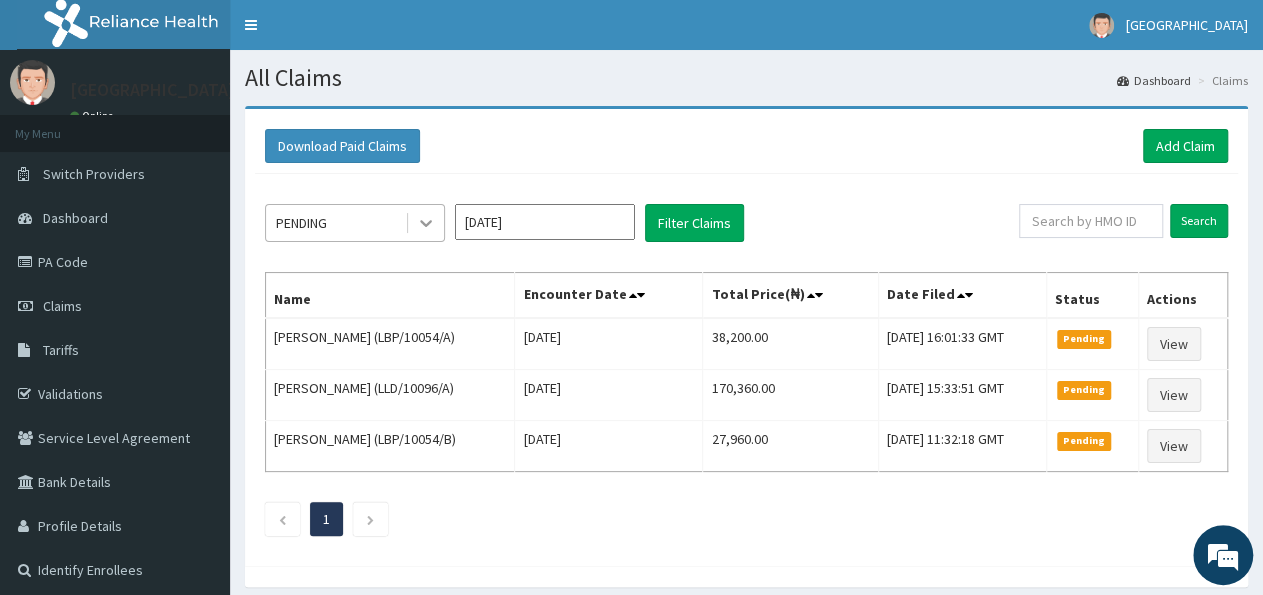 click 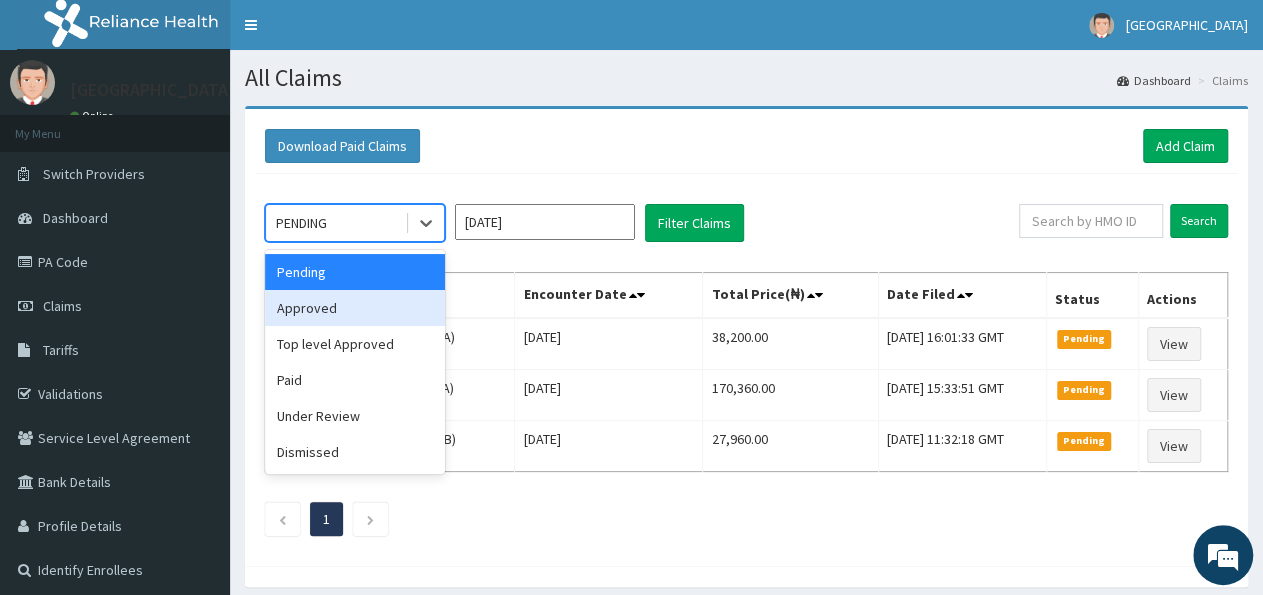 click on "Approved" at bounding box center [355, 308] 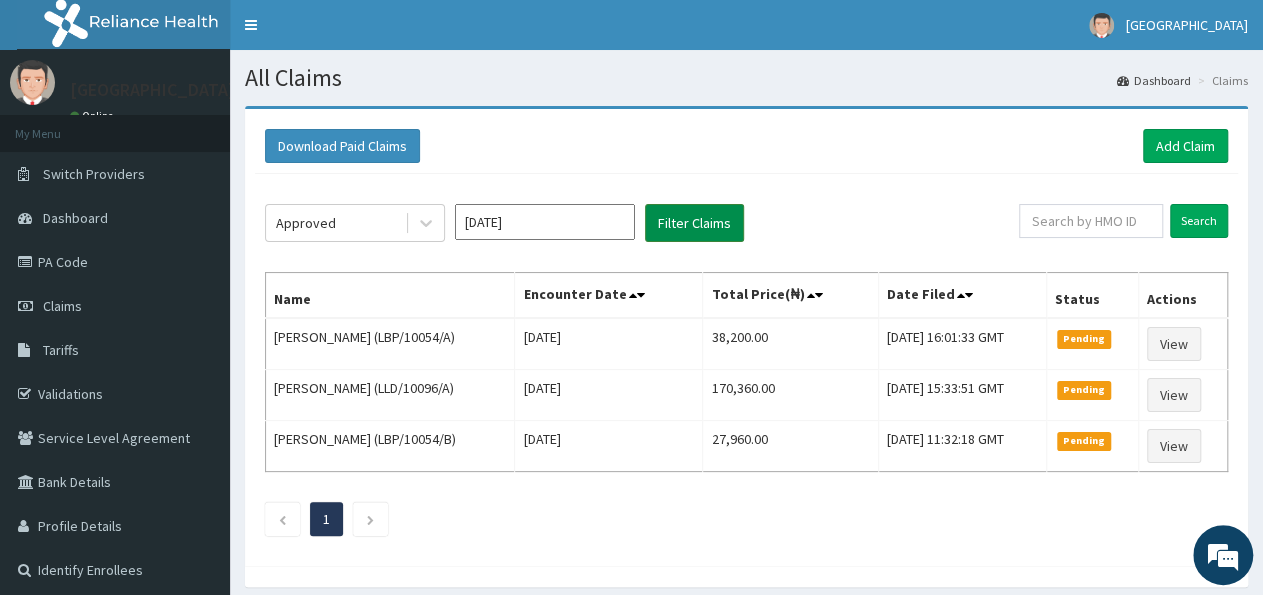 click on "Filter Claims" at bounding box center (694, 223) 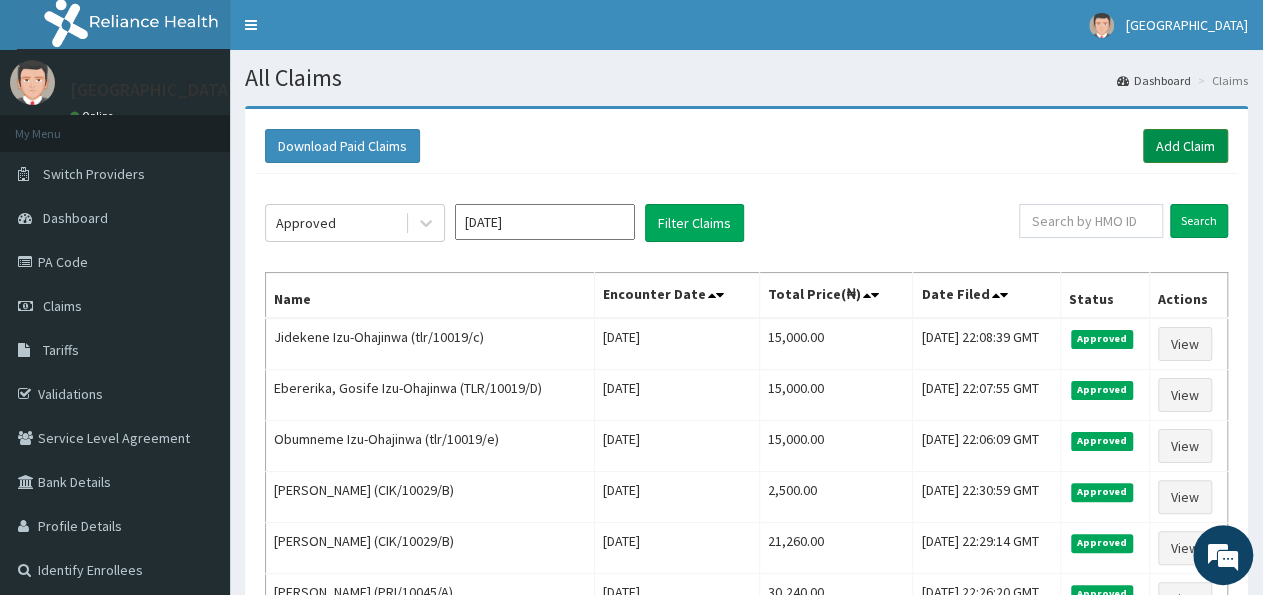 click on "Add Claim" at bounding box center (1185, 146) 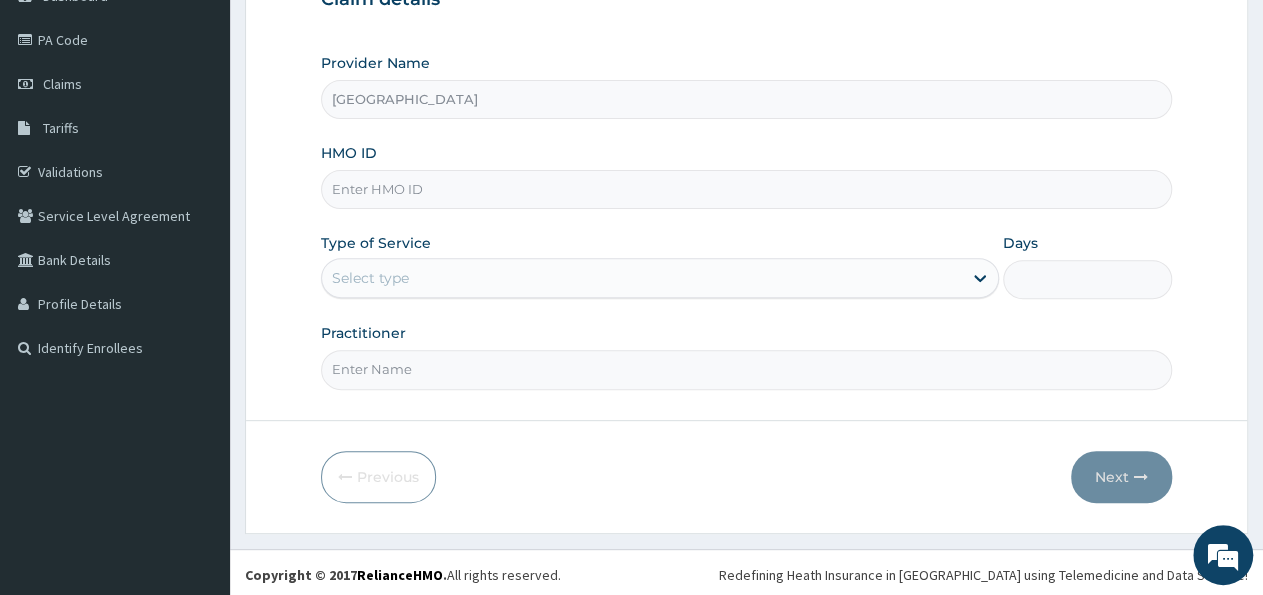 scroll, scrollTop: 223, scrollLeft: 0, axis: vertical 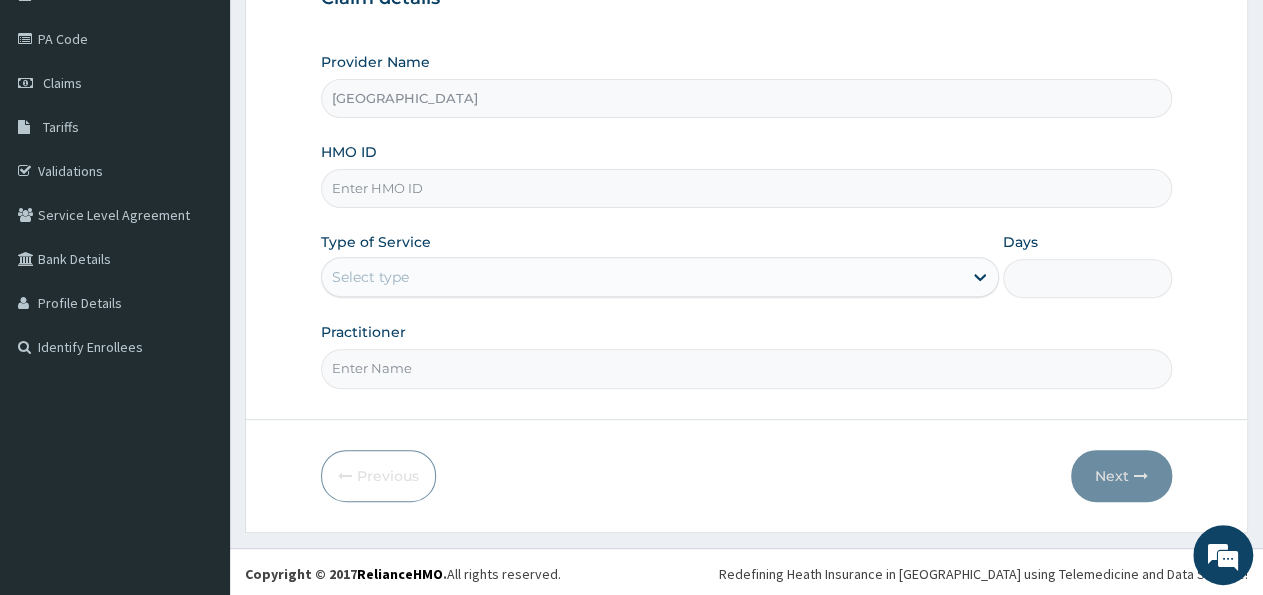 click on "HMO ID" at bounding box center [746, 188] 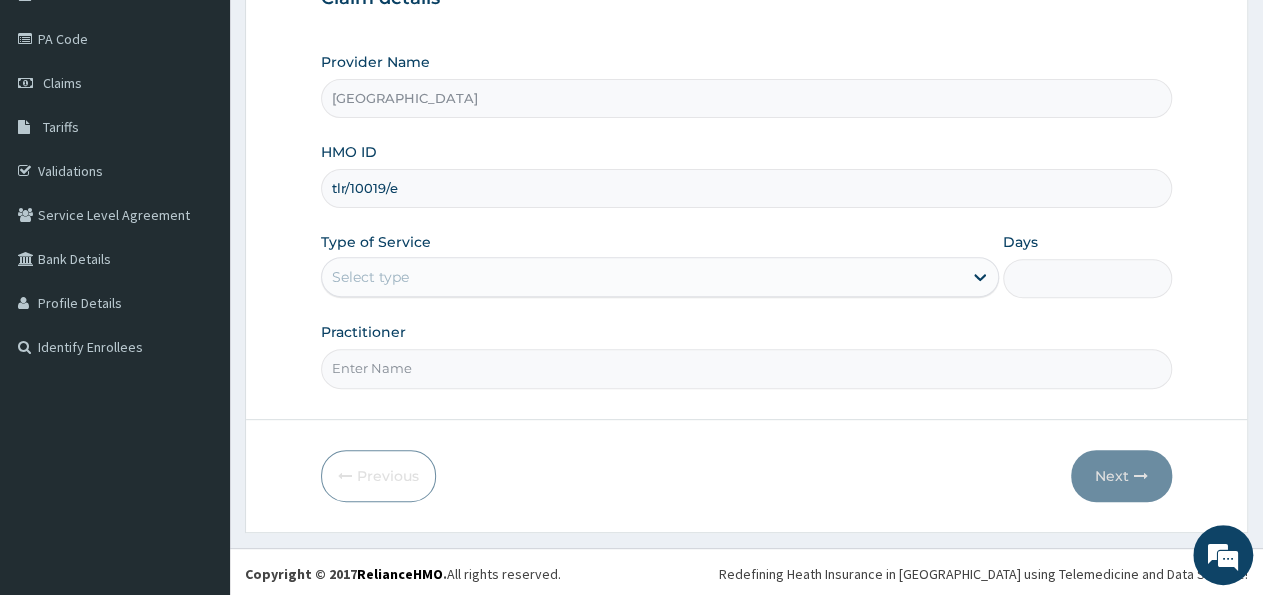 type on "tlr/10019/e" 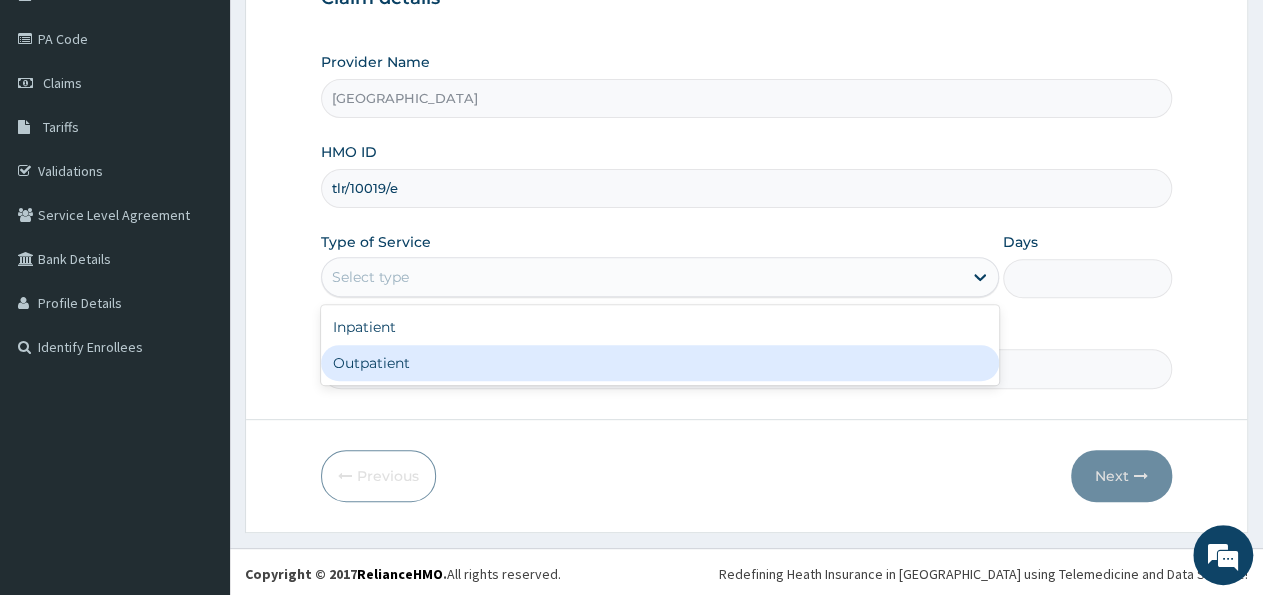 click on "Outpatient" at bounding box center (659, 363) 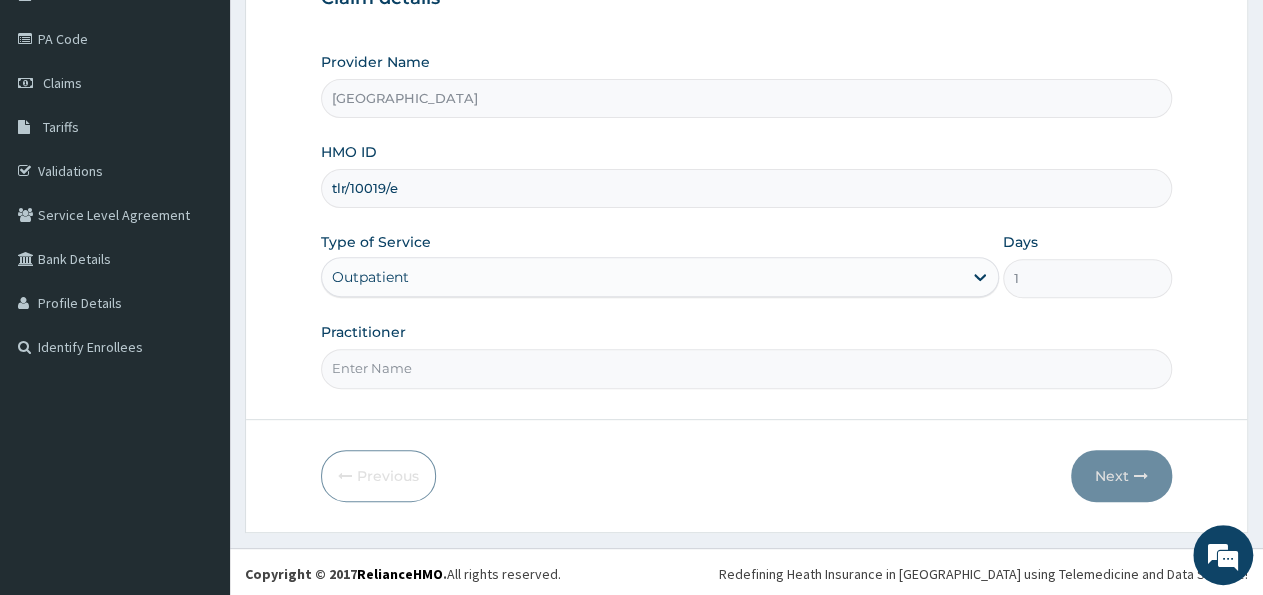 click on "Practitioner" at bounding box center [746, 368] 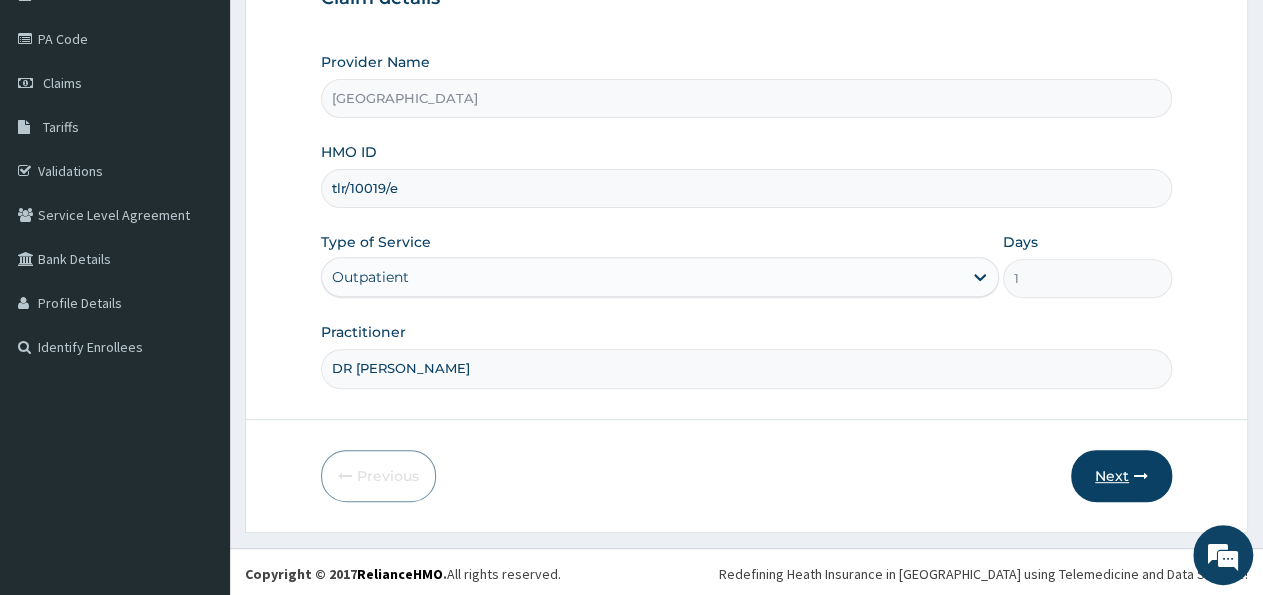 type on "DR ALEX" 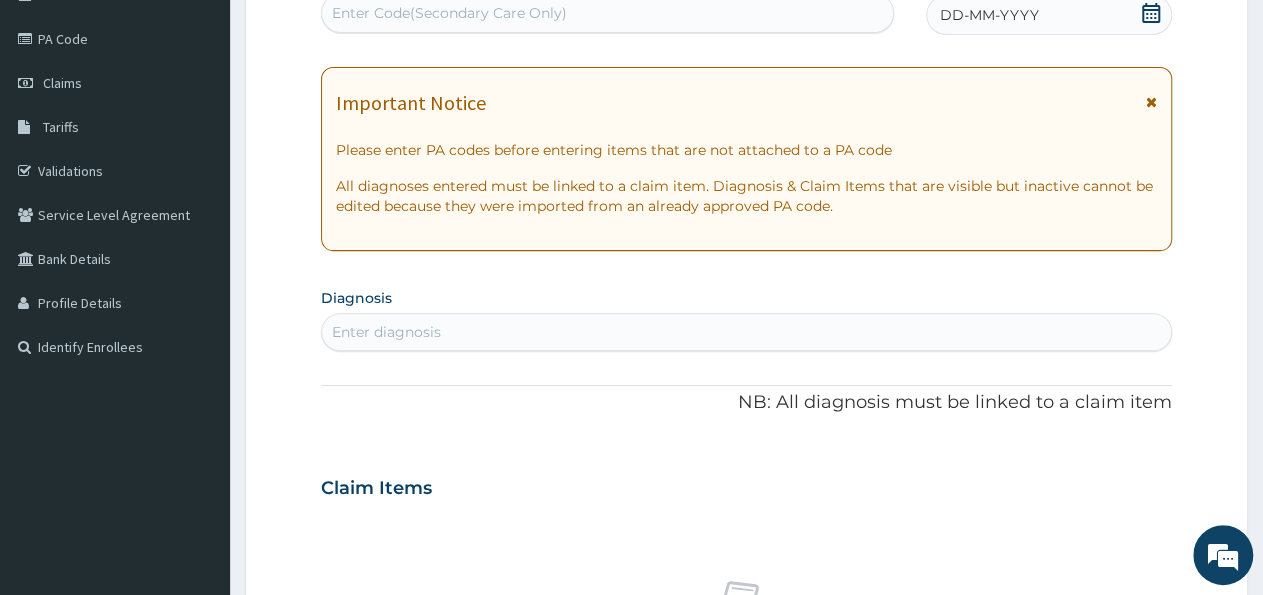 scroll, scrollTop: 0, scrollLeft: 0, axis: both 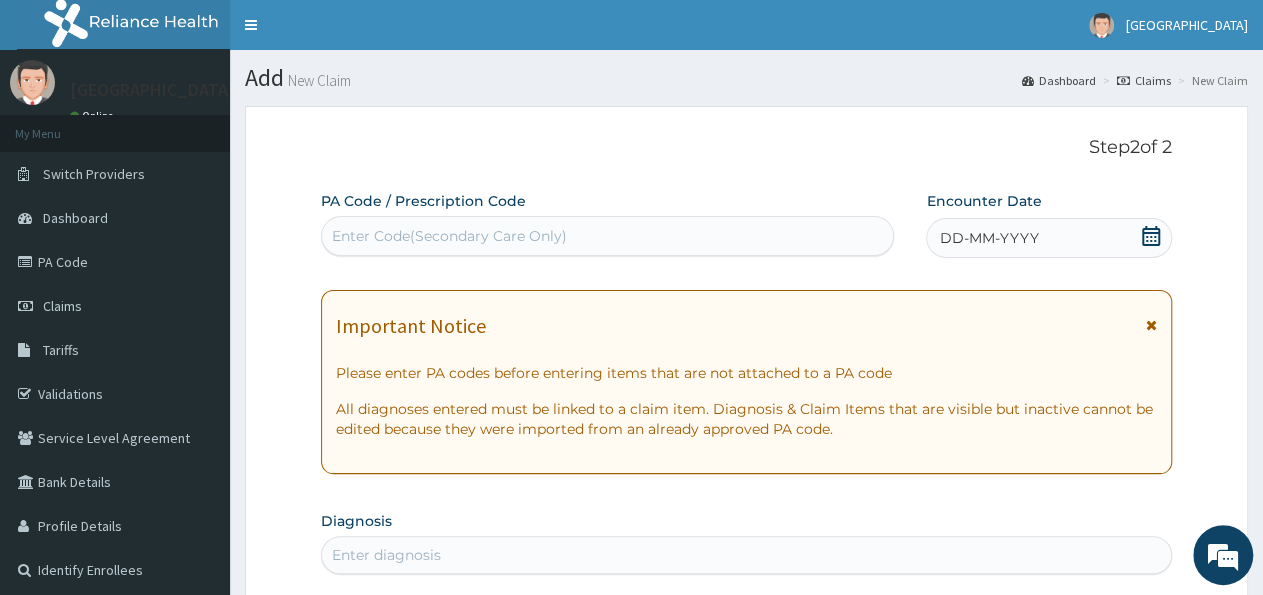 click on "Enter Code(Secondary Care Only)" at bounding box center [607, 236] 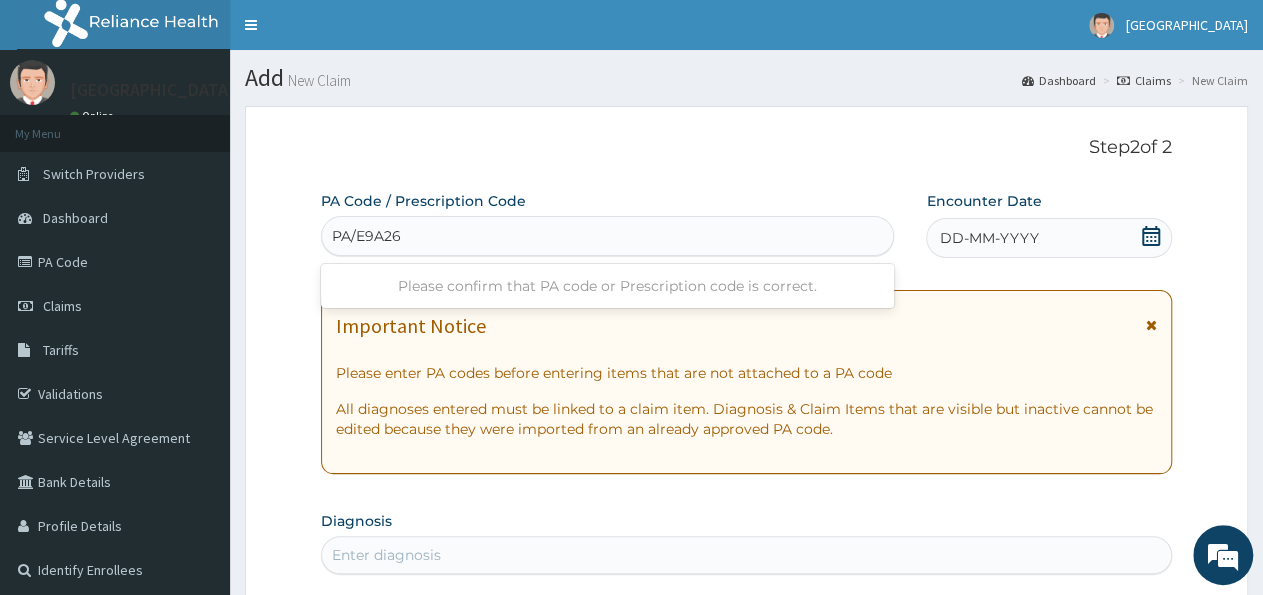 type on "PA/E9A26F" 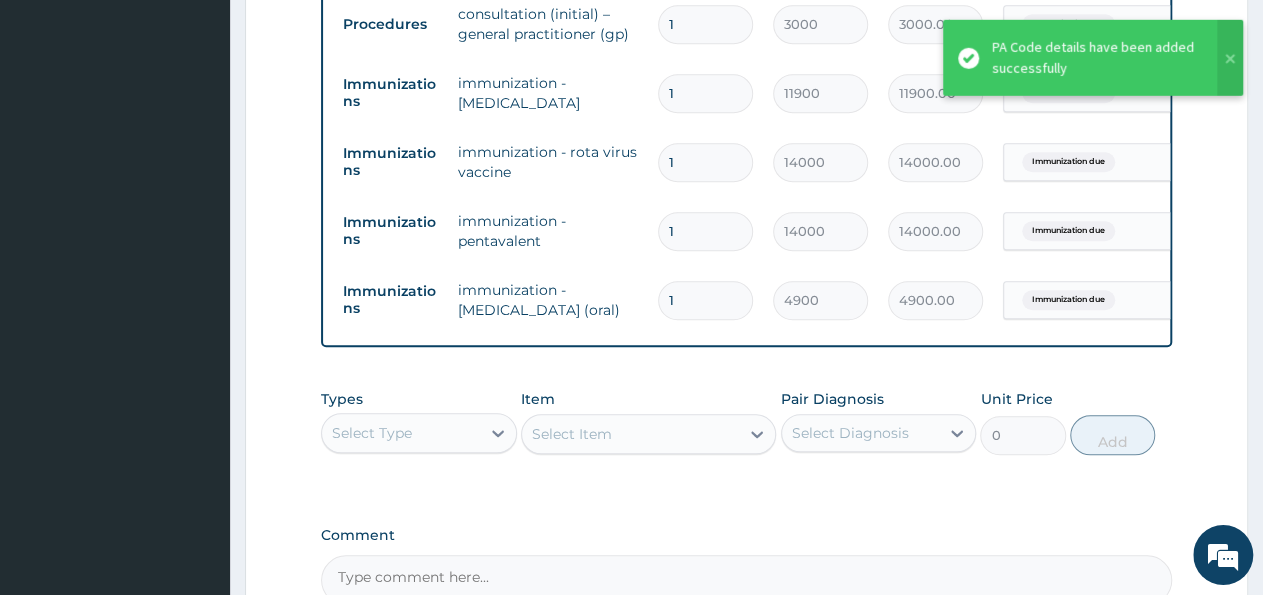 scroll, scrollTop: 392, scrollLeft: 0, axis: vertical 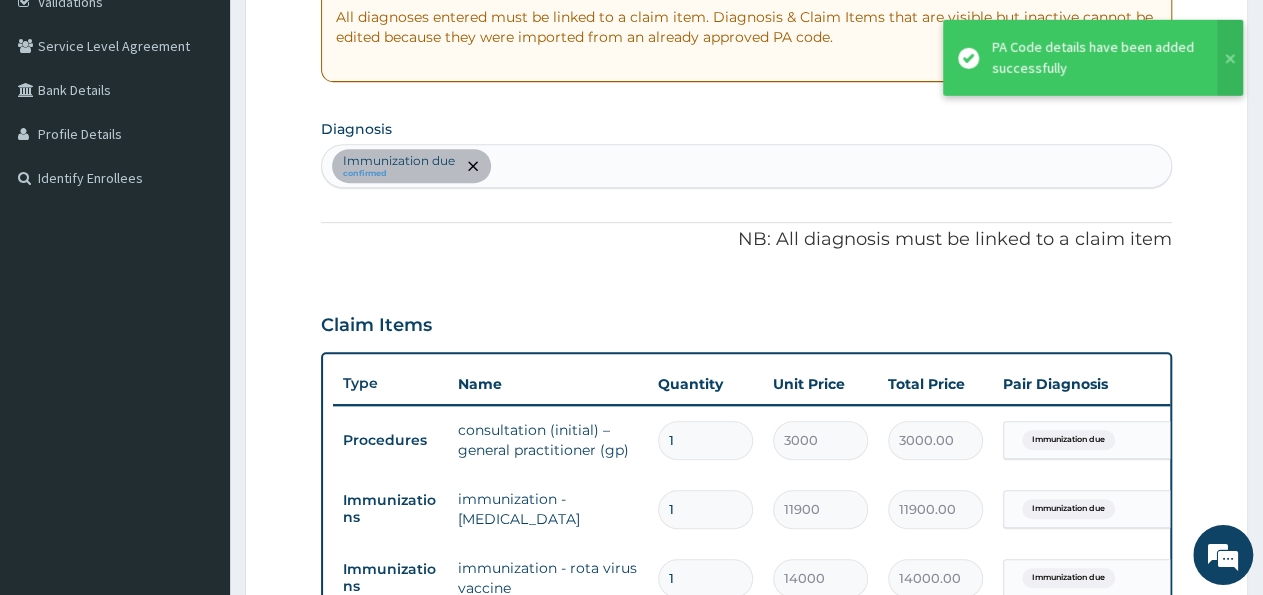 click on "Immunization due confirmed" at bounding box center (746, 166) 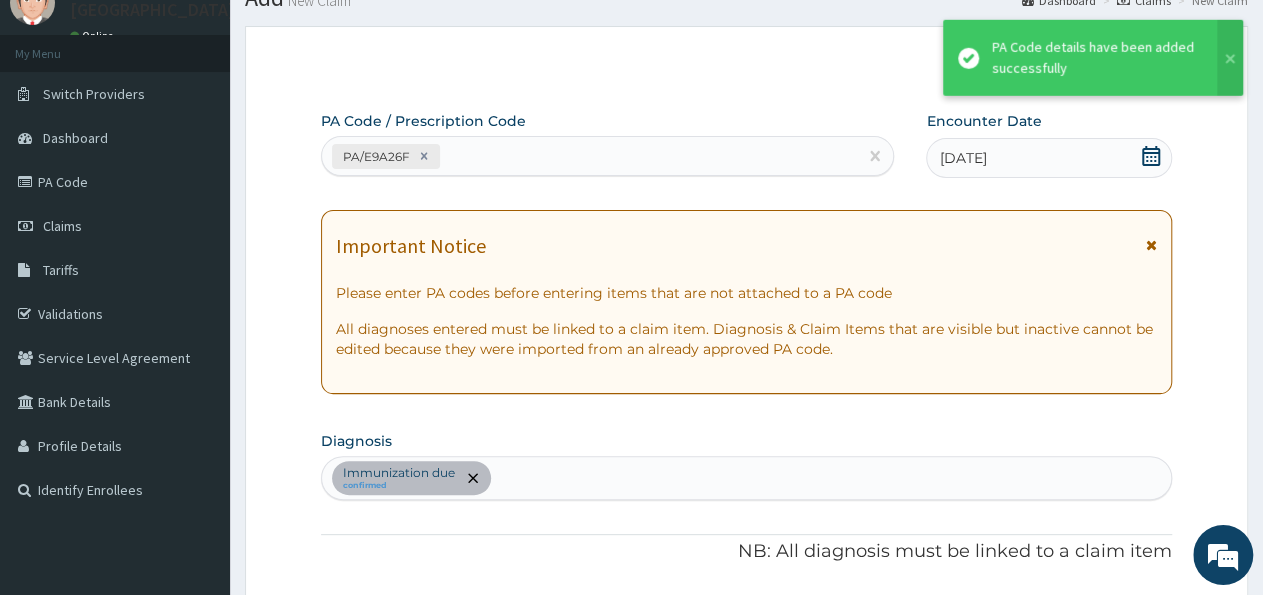 scroll, scrollTop: 0, scrollLeft: 0, axis: both 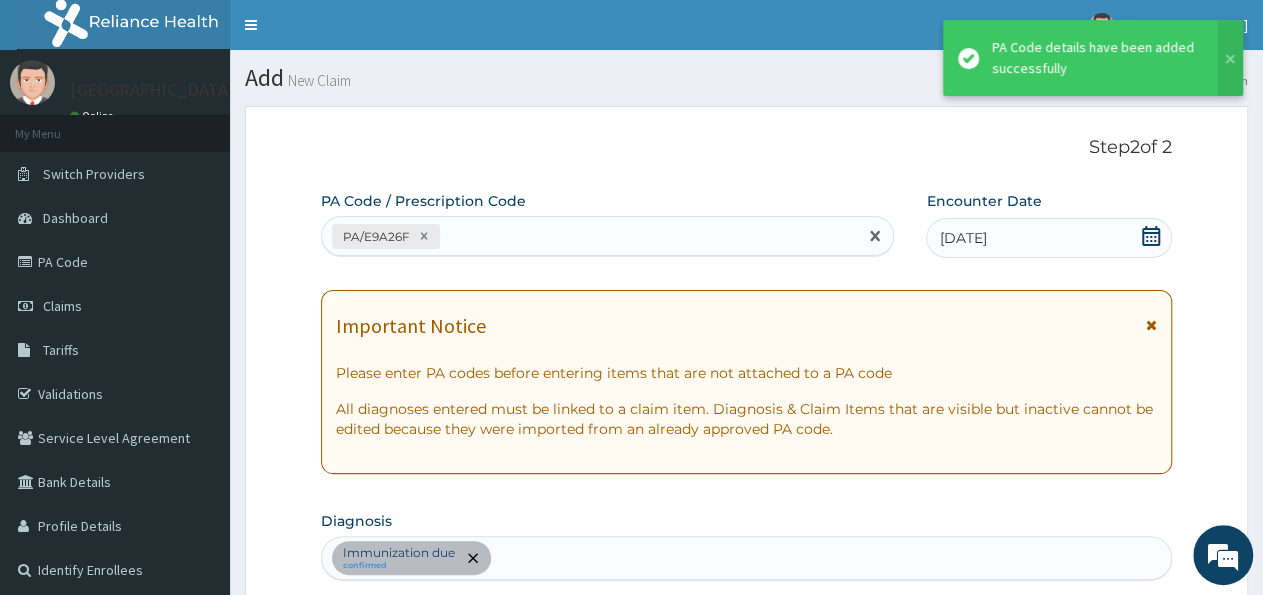 click on "PA/E9A26F" at bounding box center [589, 236] 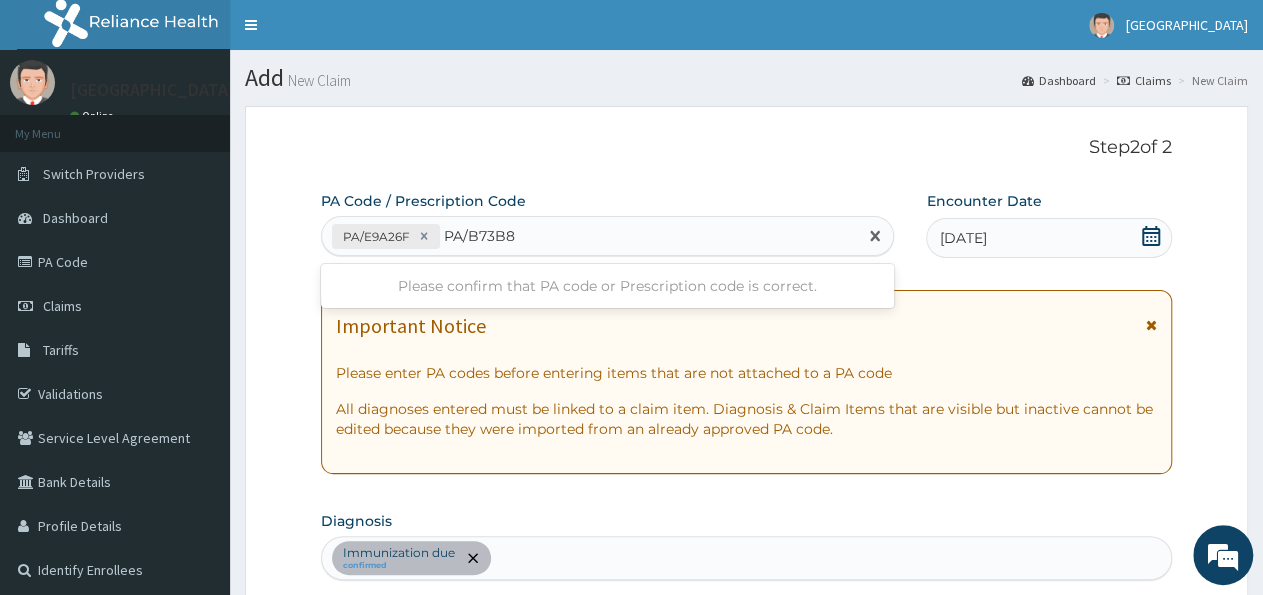 type on "PA/B73B89" 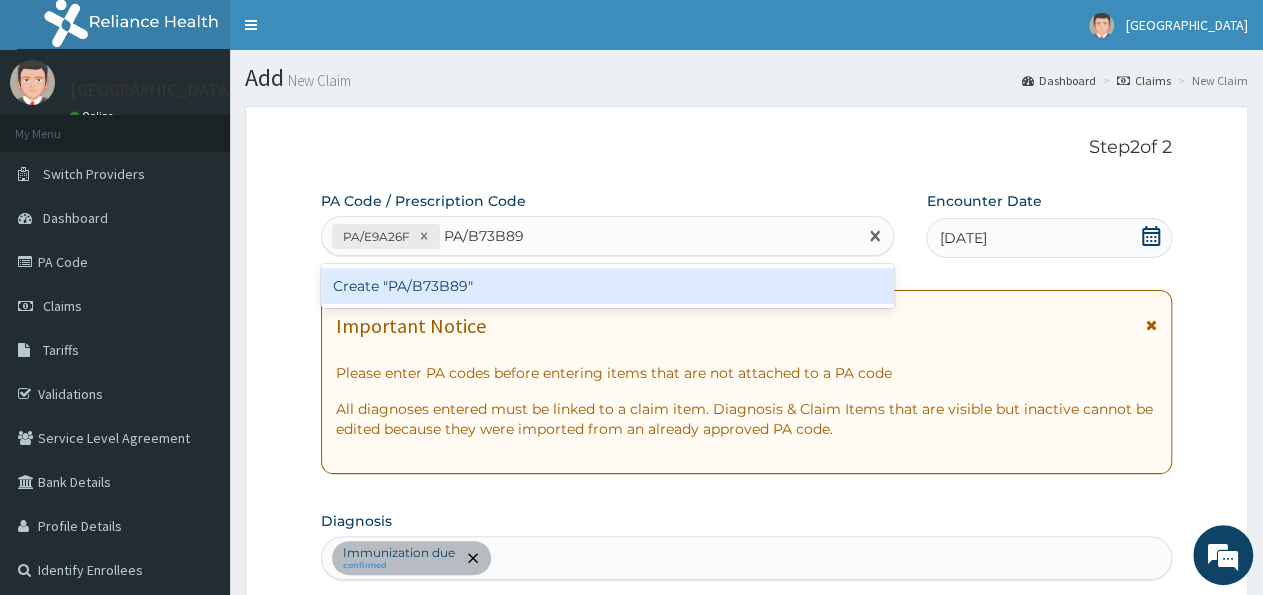 type 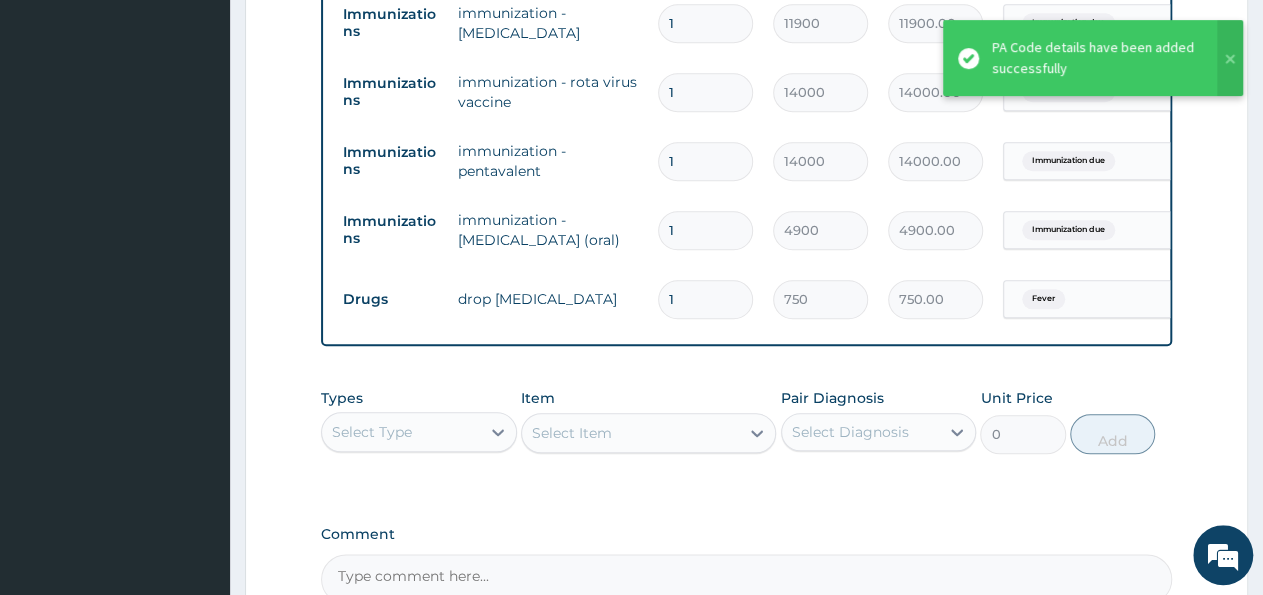 scroll, scrollTop: 982, scrollLeft: 0, axis: vertical 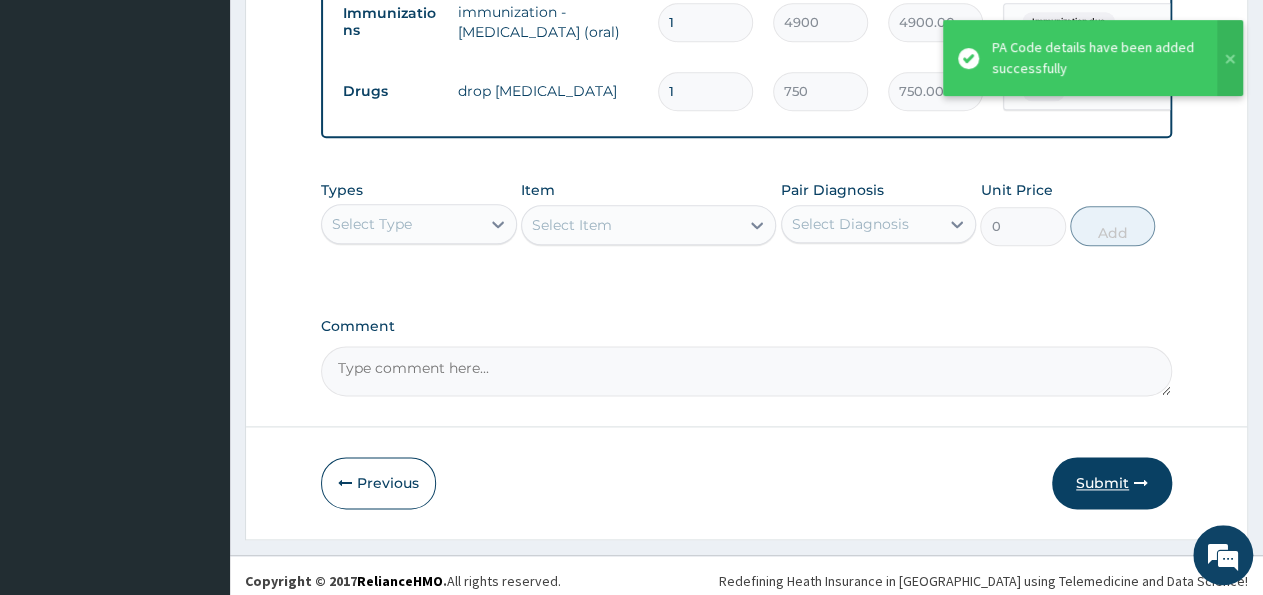 click on "Submit" at bounding box center (1112, 483) 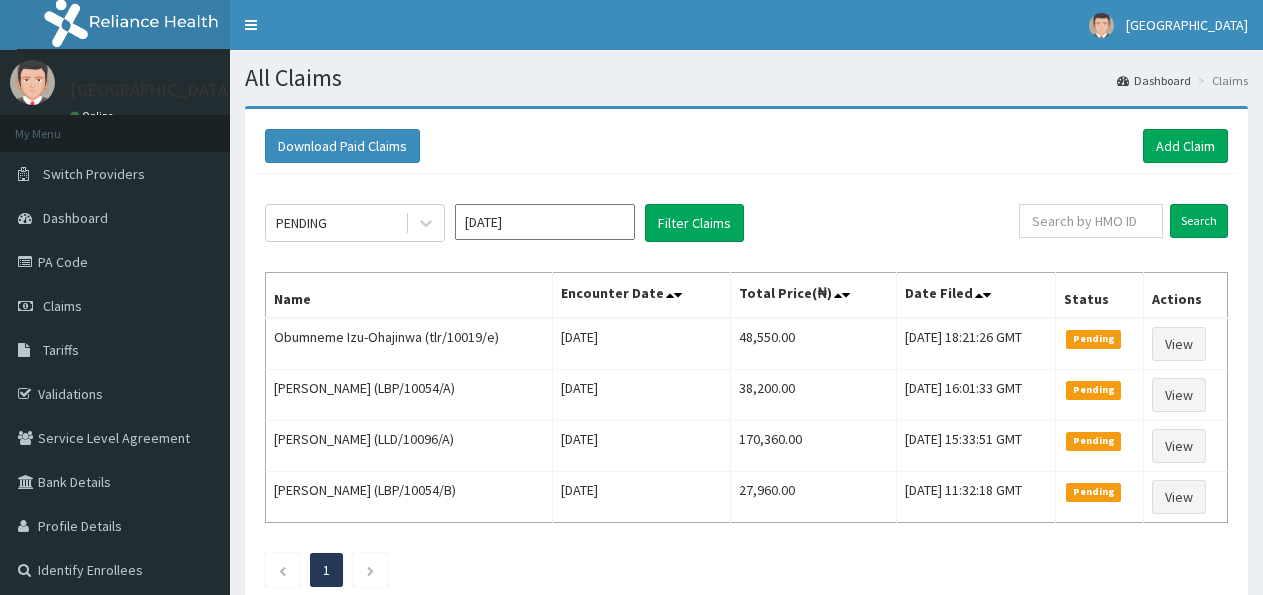 scroll, scrollTop: 0, scrollLeft: 0, axis: both 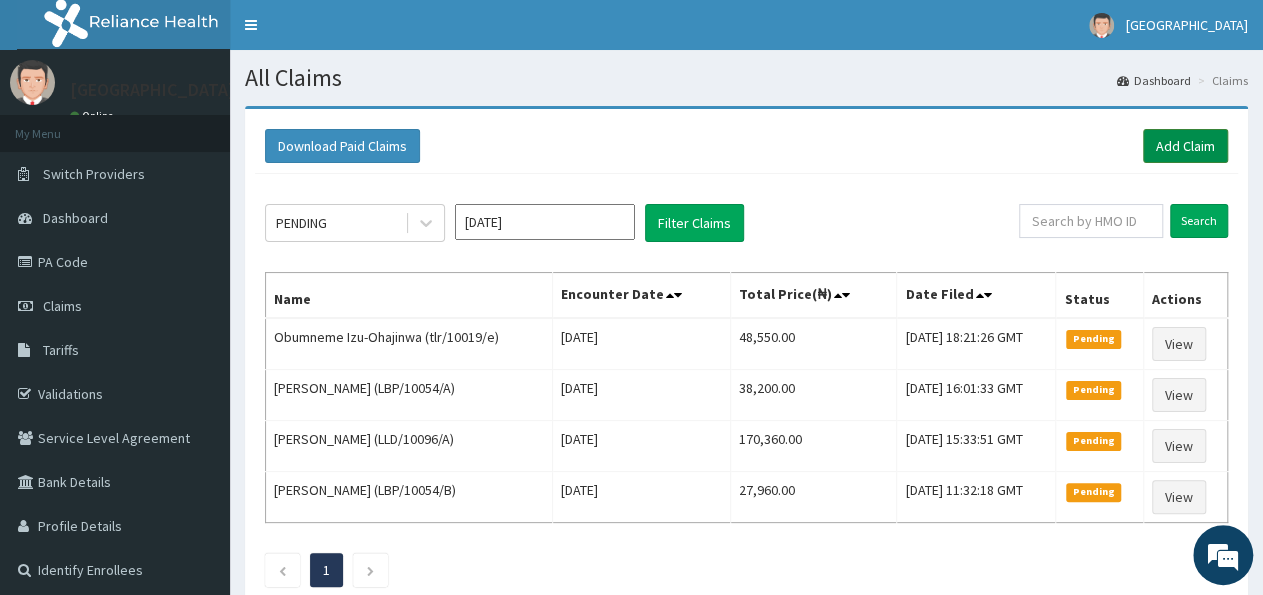 click on "Add Claim" at bounding box center [1185, 146] 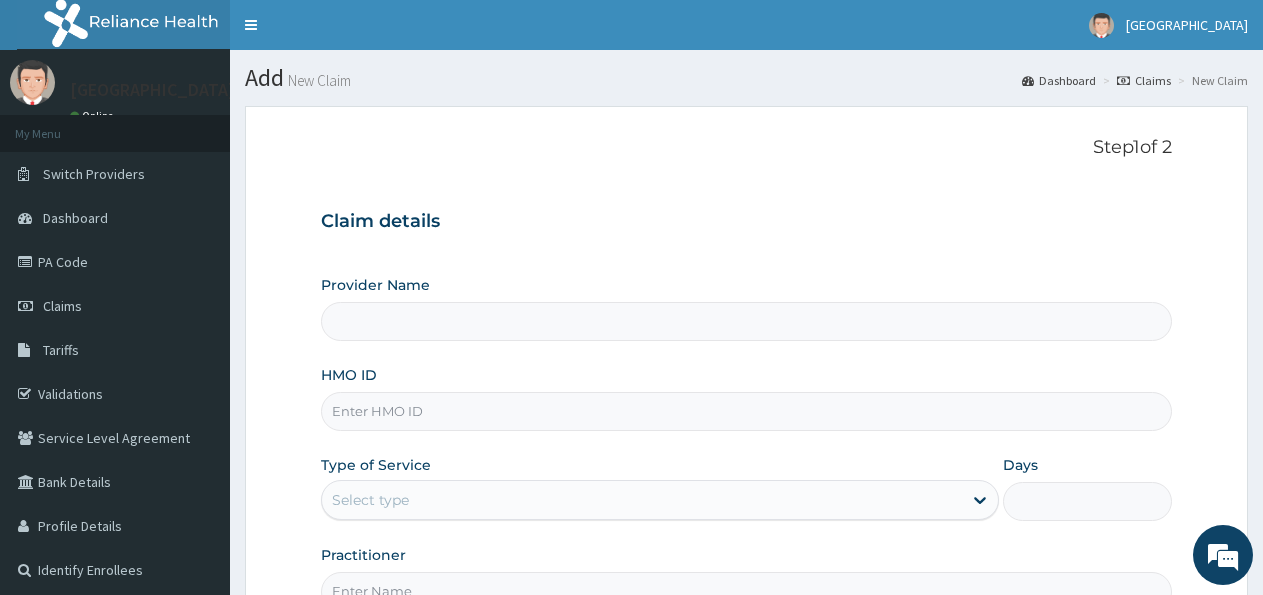 scroll, scrollTop: 208, scrollLeft: 0, axis: vertical 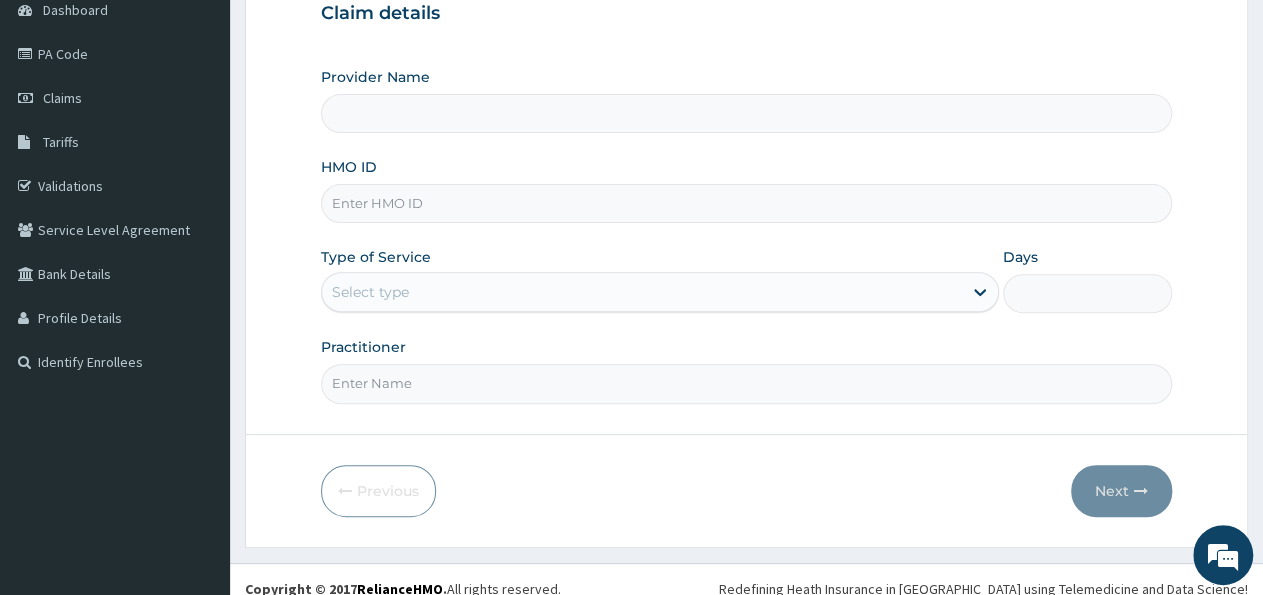 type on "[GEOGRAPHIC_DATA]" 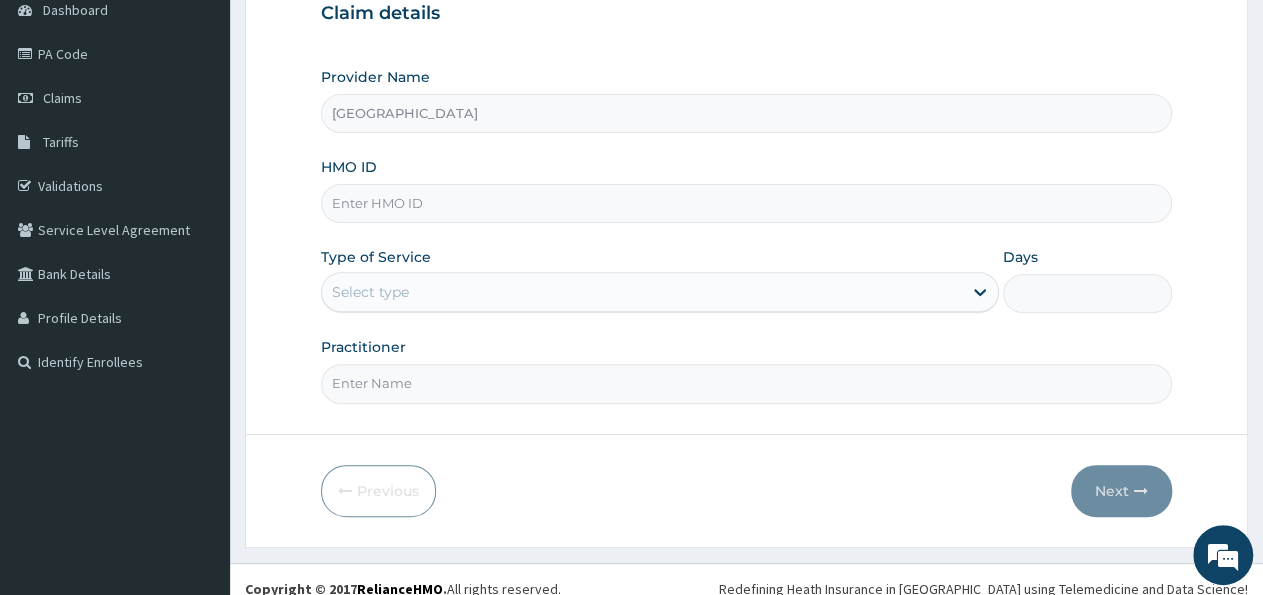 click on "HMO ID" at bounding box center [746, 203] 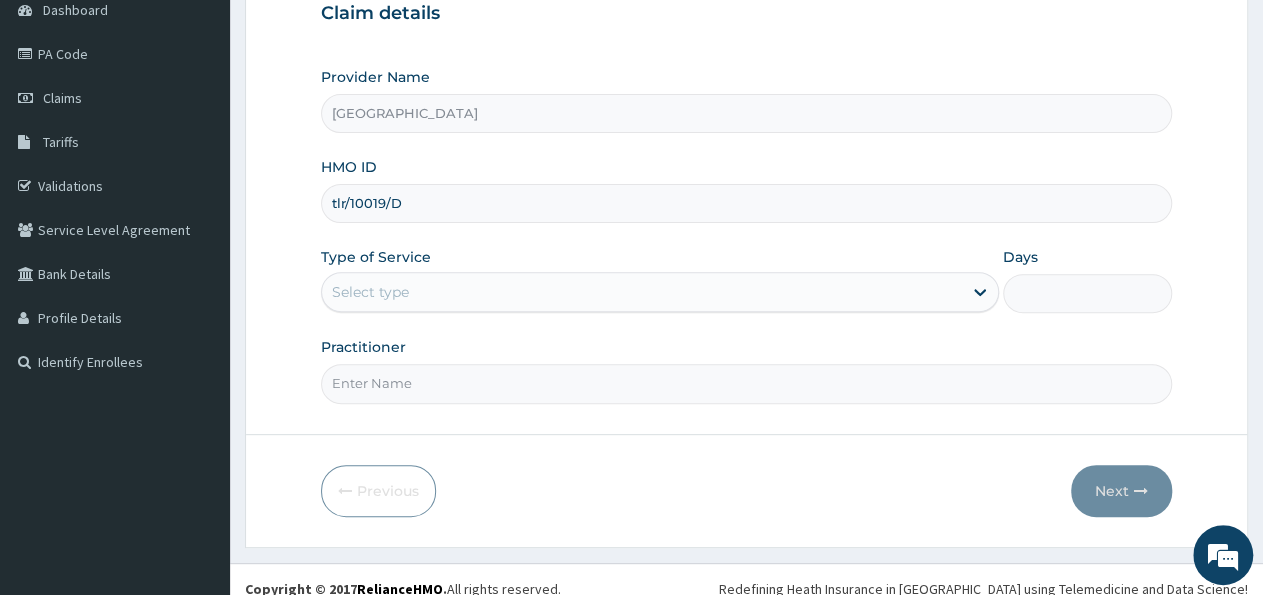 type on "tlr/10019/D" 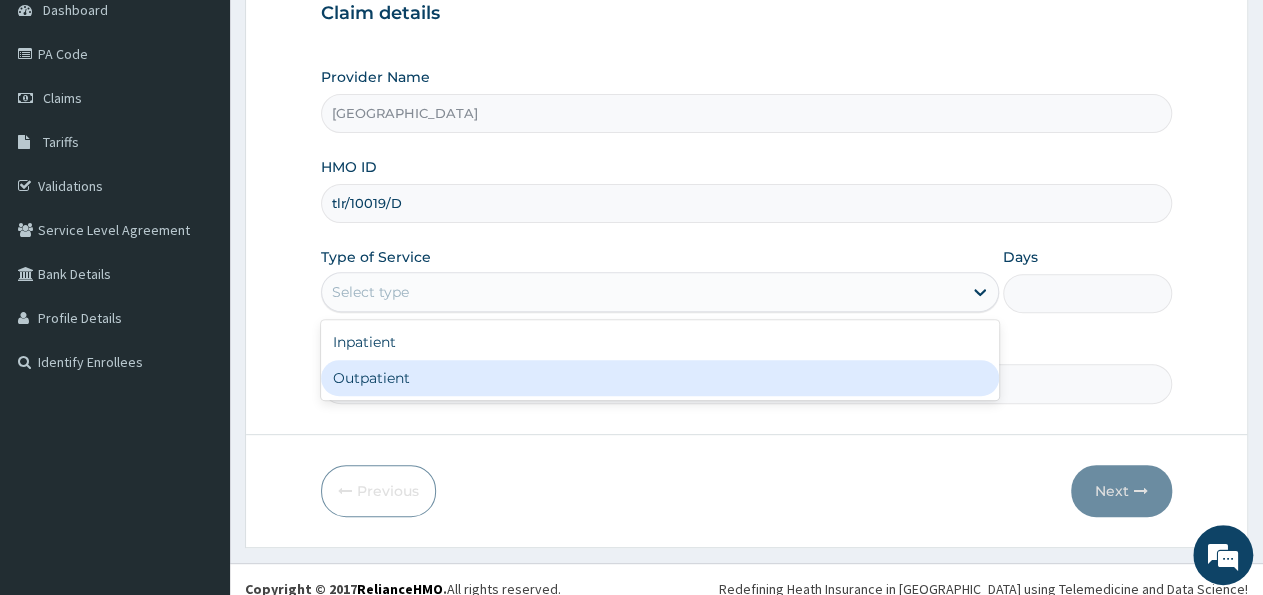 click on "Outpatient" at bounding box center [659, 378] 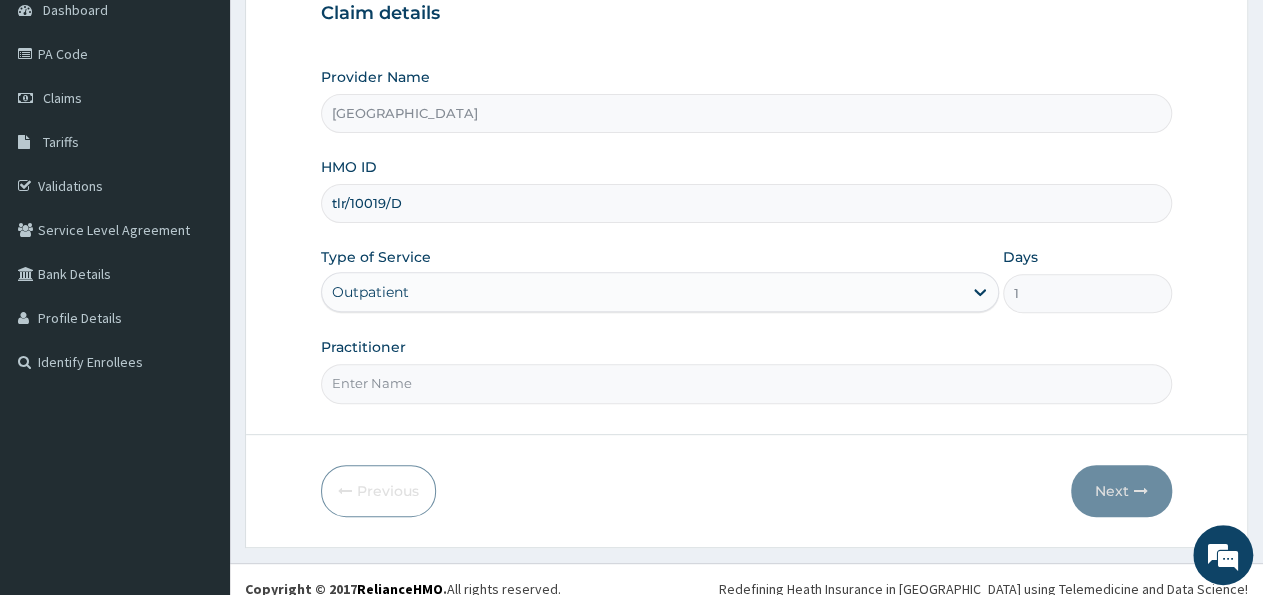 click on "Practitioner" at bounding box center [746, 383] 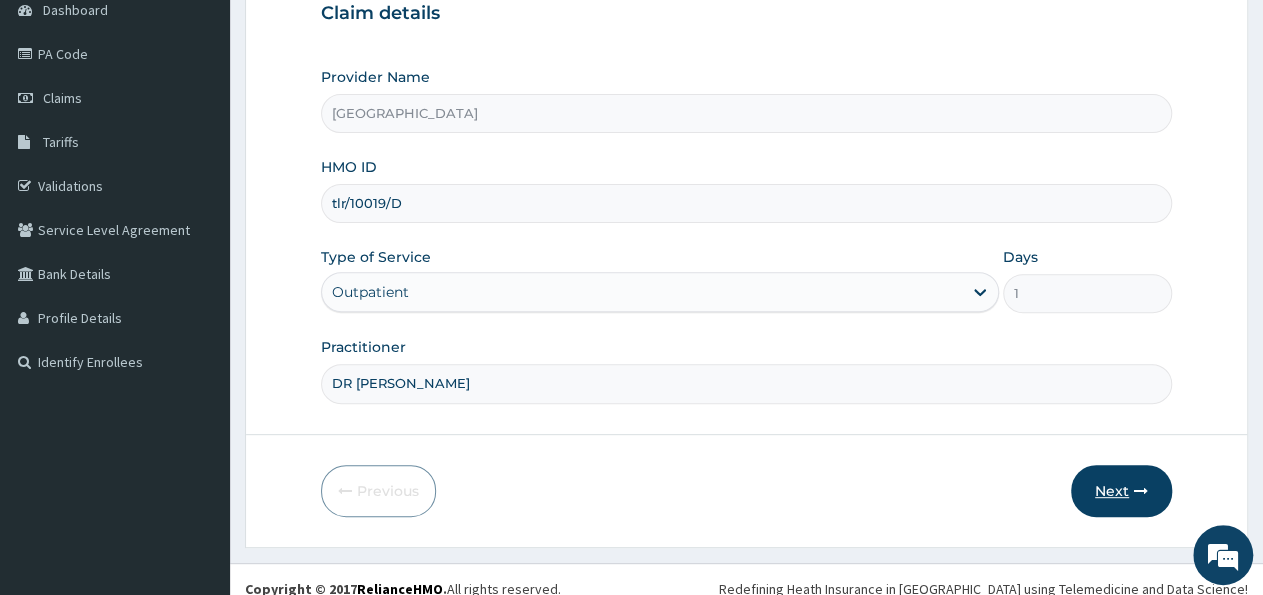 type on "DR ALEX" 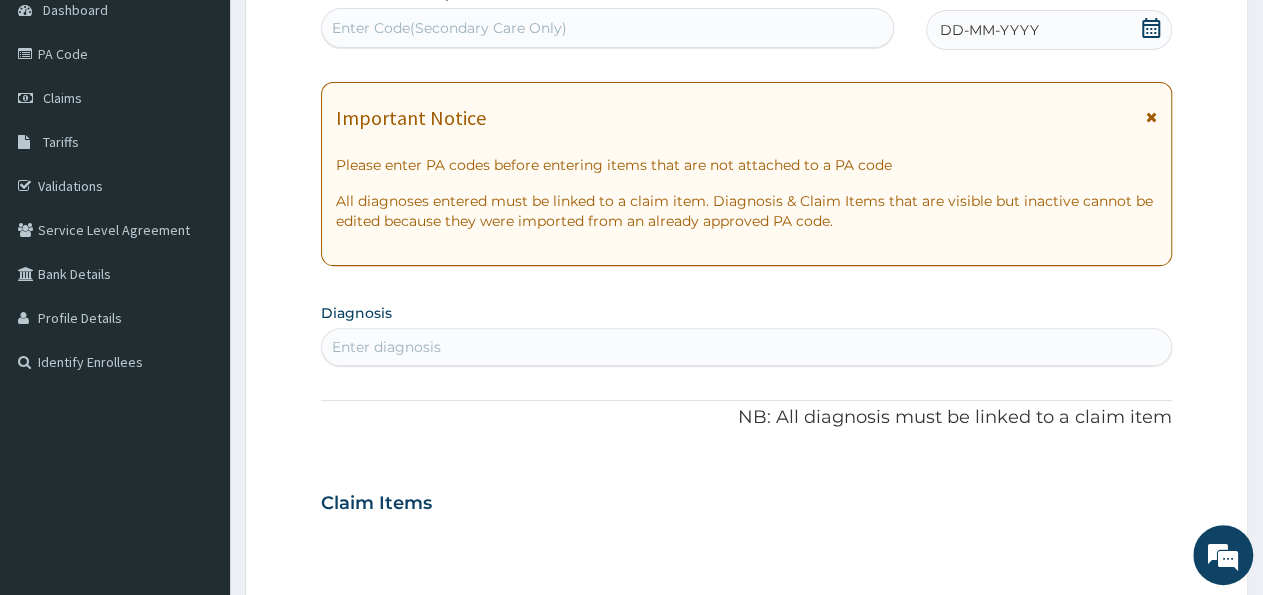 scroll, scrollTop: 0, scrollLeft: 0, axis: both 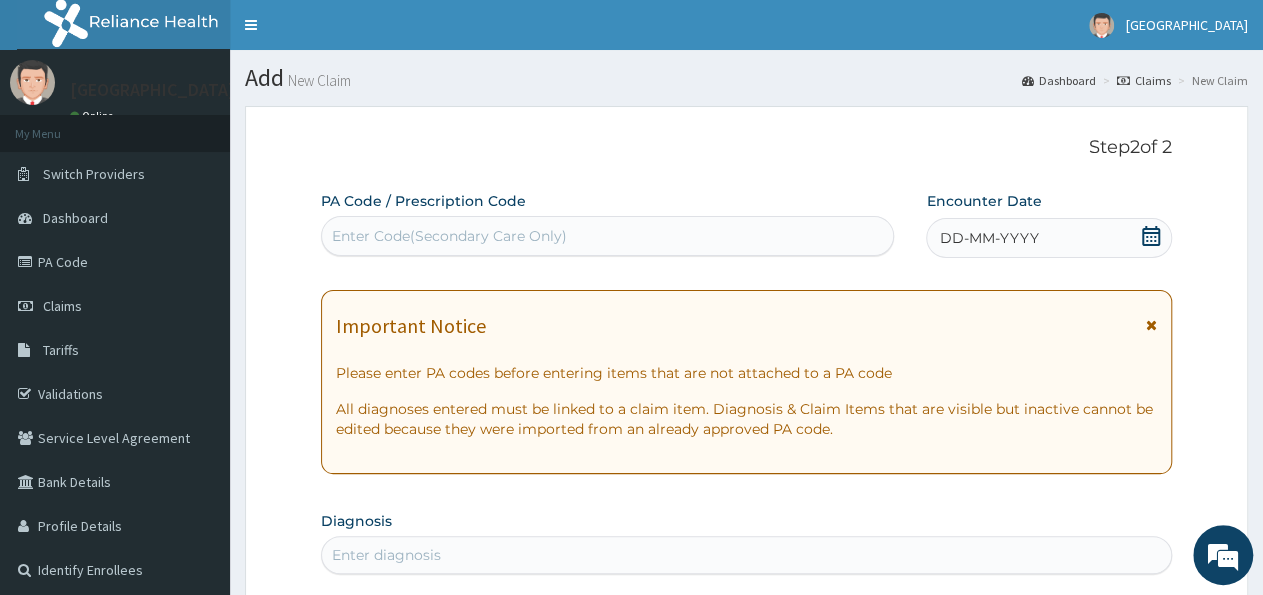 click on "Enter Code(Secondary Care Only)" at bounding box center [607, 236] 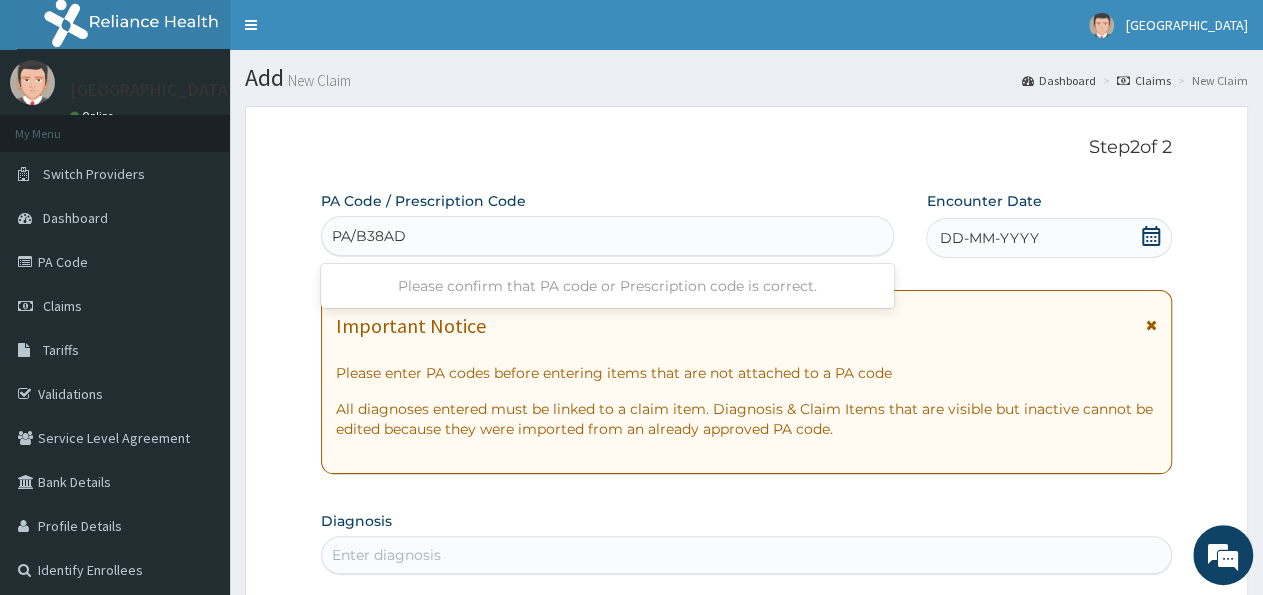 type on "PA/B38ADE" 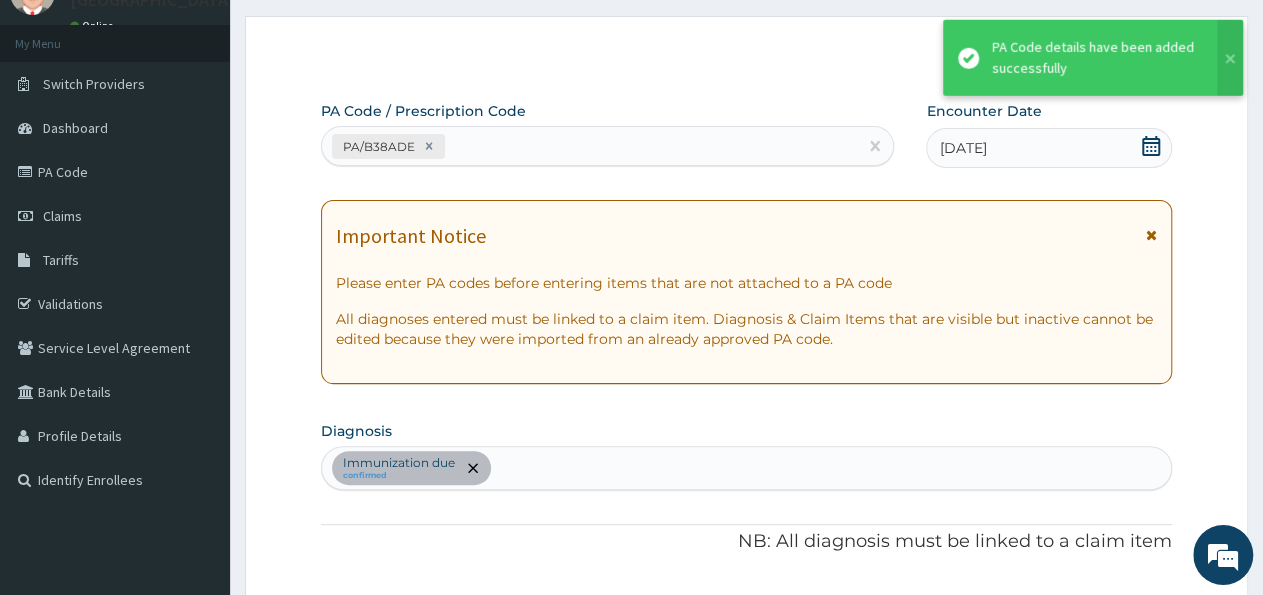 scroll, scrollTop: 85, scrollLeft: 0, axis: vertical 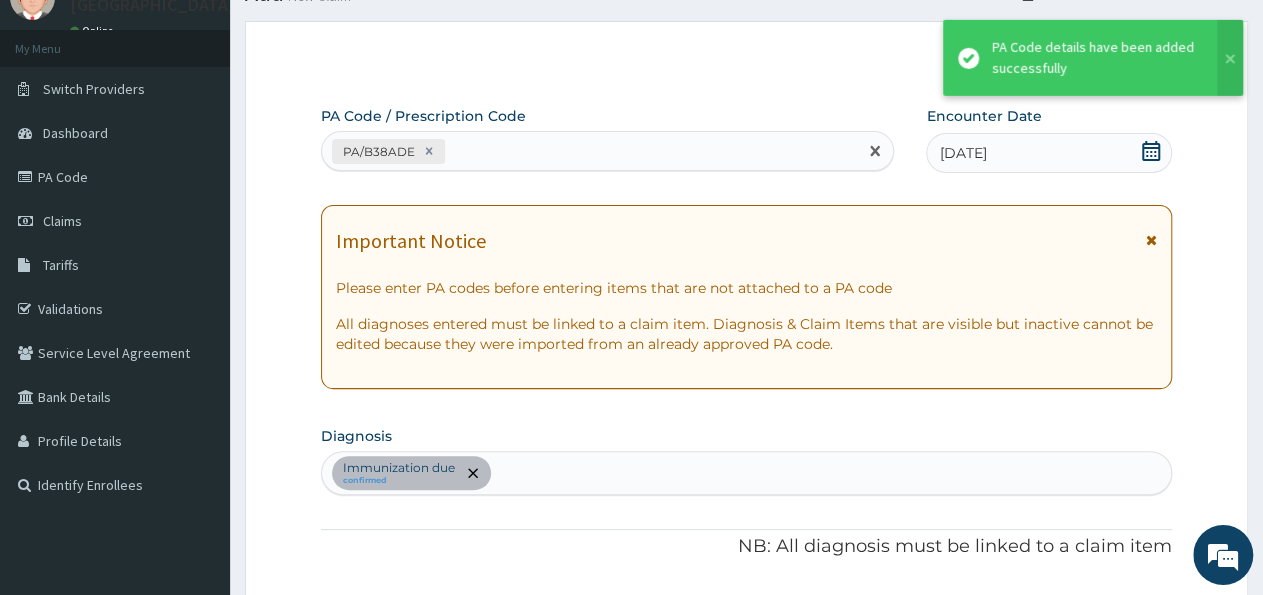 click on "PA/B38ADE" at bounding box center (589, 151) 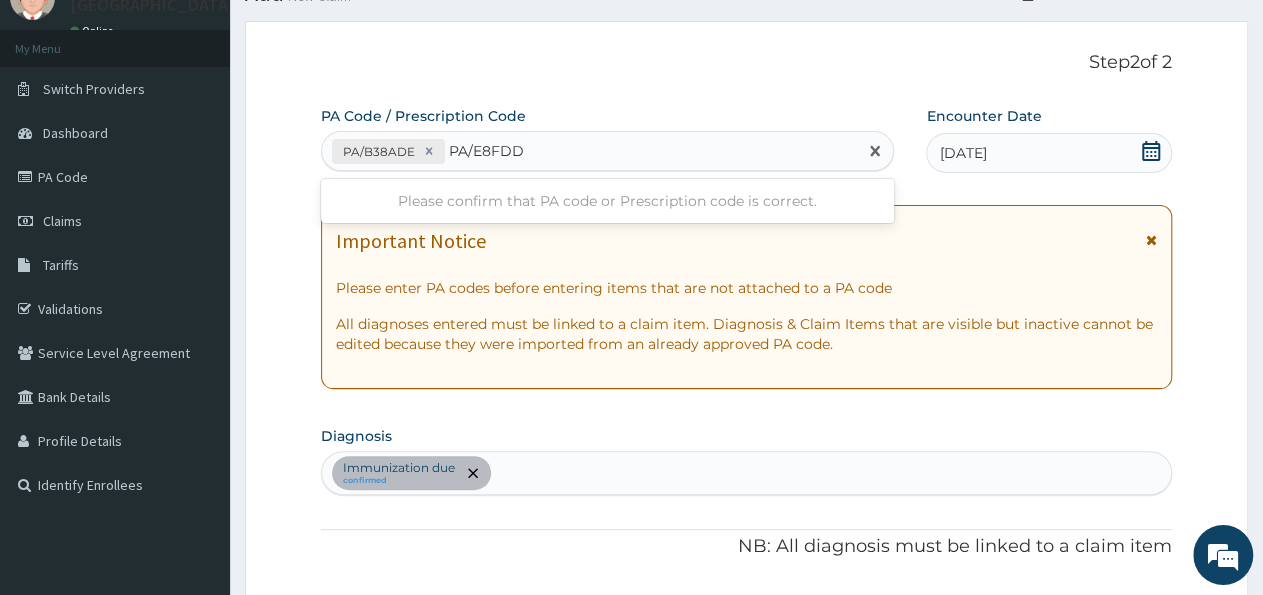 type on "PA/E8FDDD" 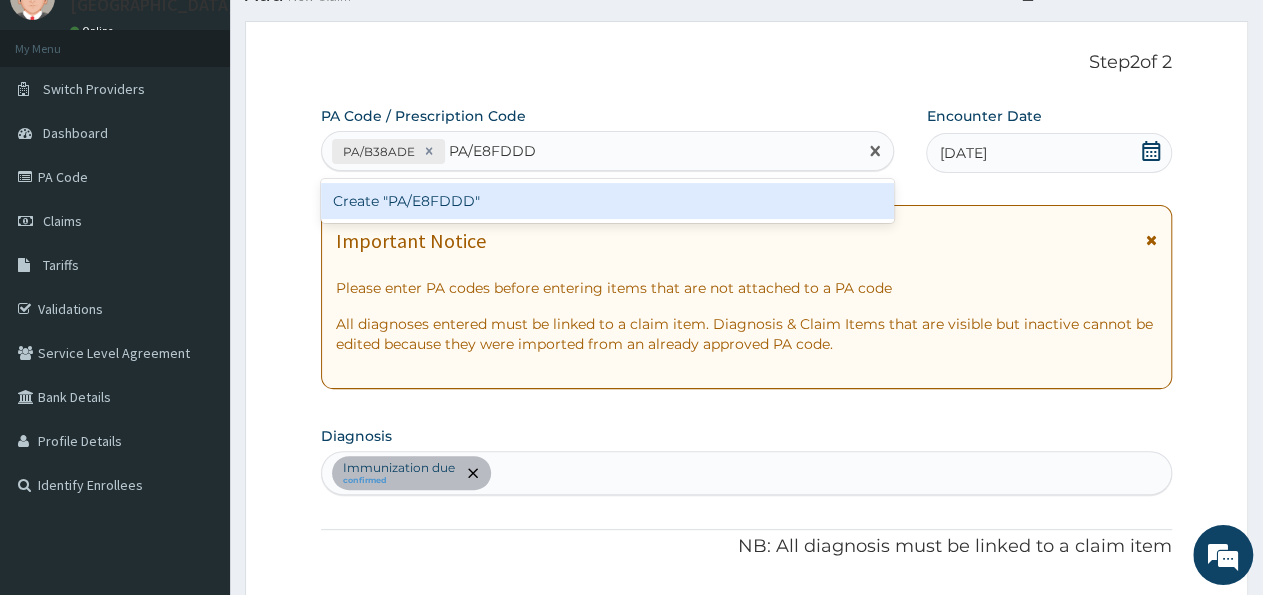 type 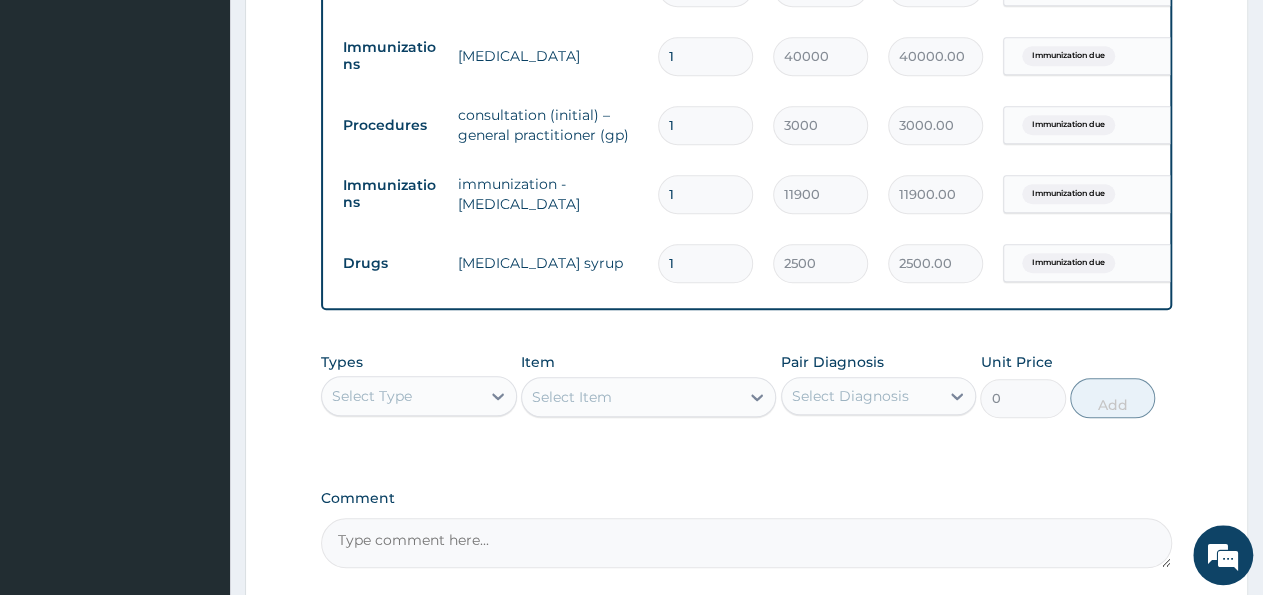 scroll, scrollTop: 1016, scrollLeft: 0, axis: vertical 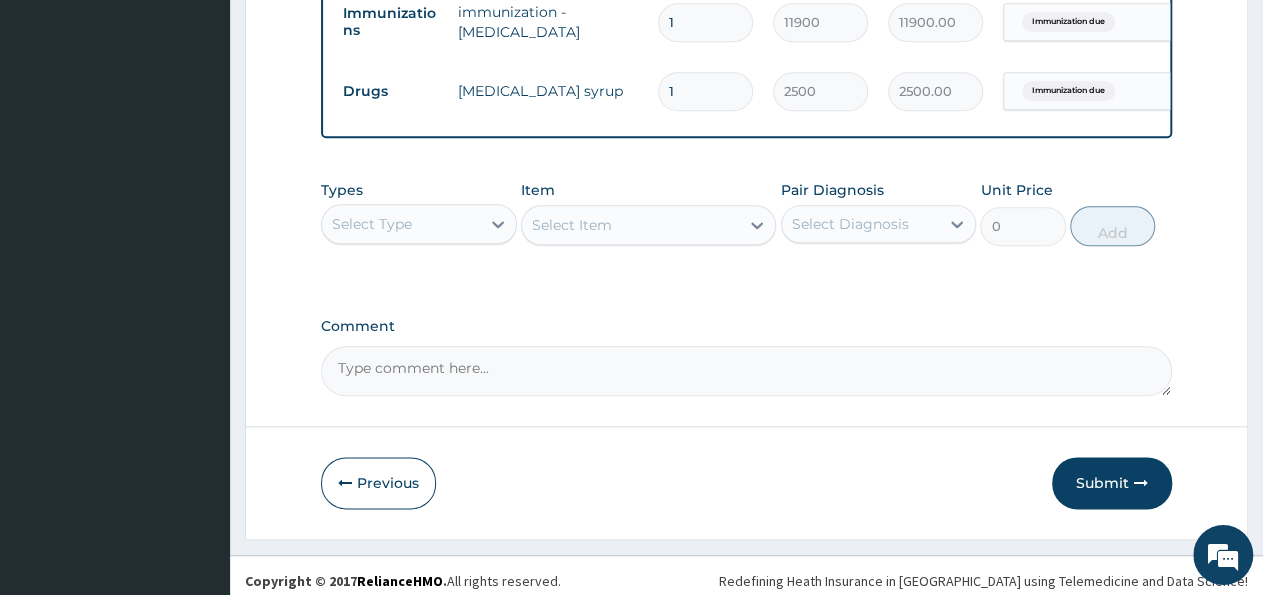 click on "Submit" at bounding box center [1112, 484] 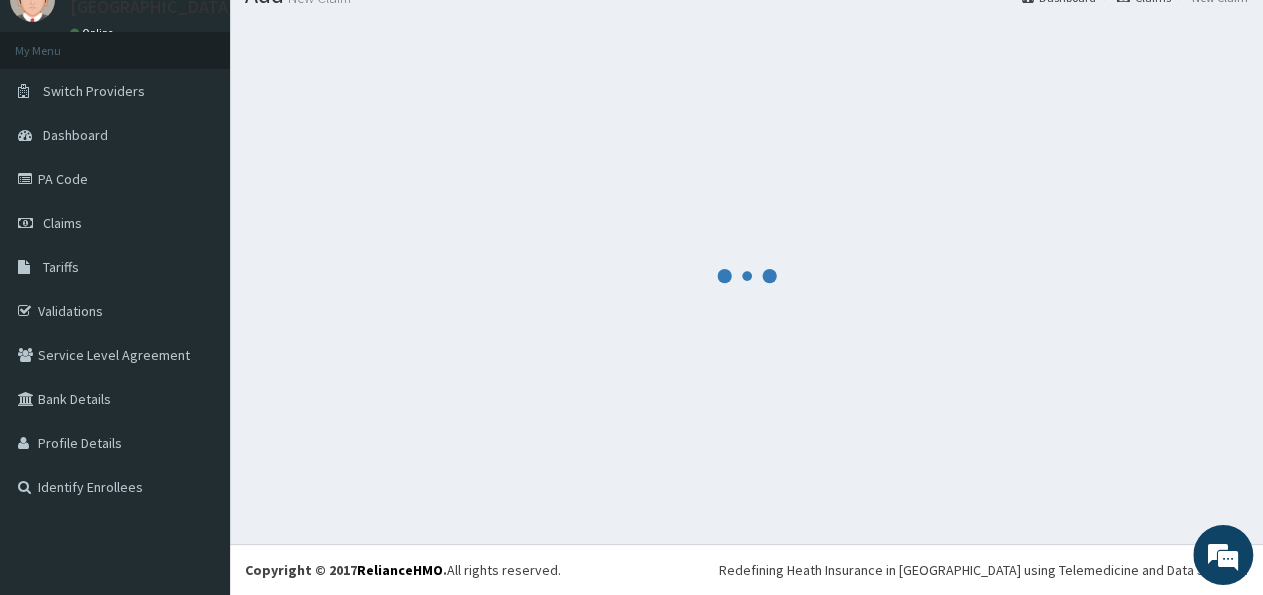 scroll, scrollTop: 82, scrollLeft: 0, axis: vertical 